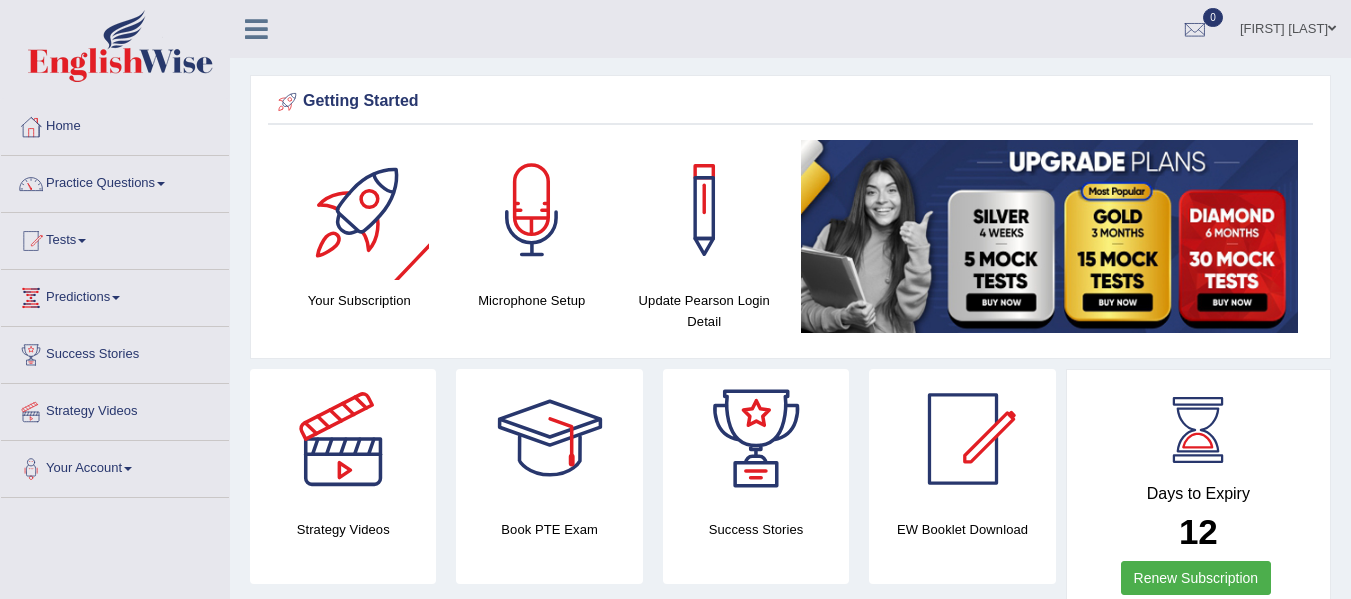 scroll, scrollTop: 0, scrollLeft: 0, axis: both 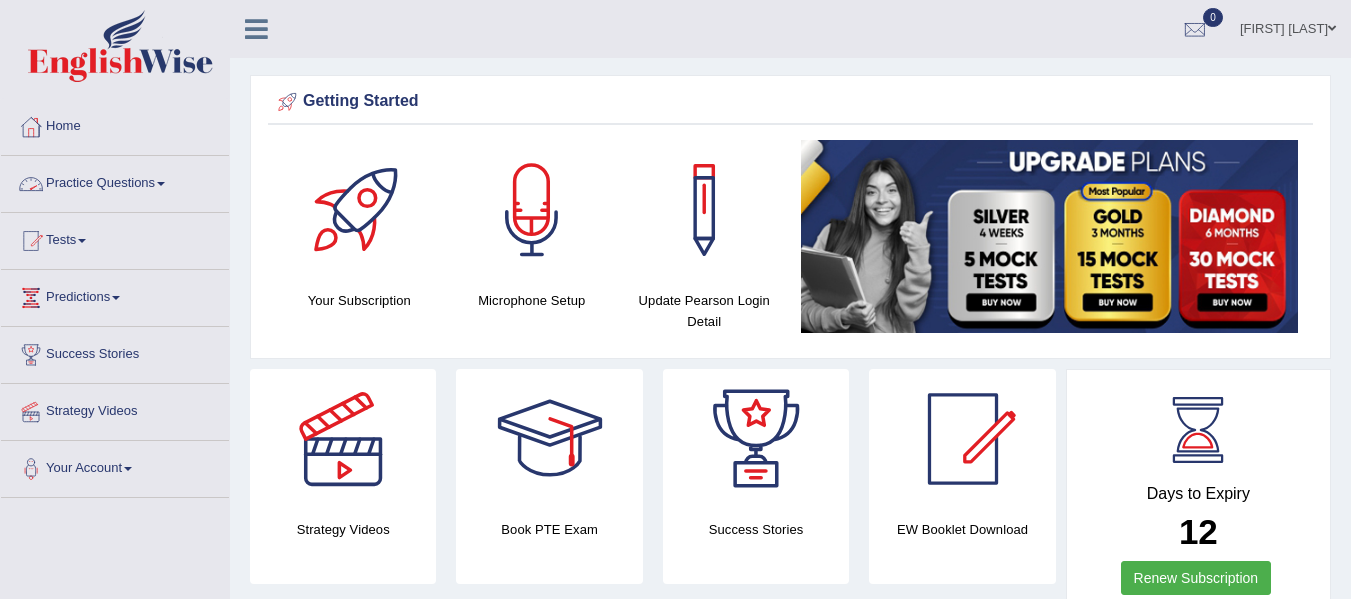 click on "Practice Questions" at bounding box center (115, 181) 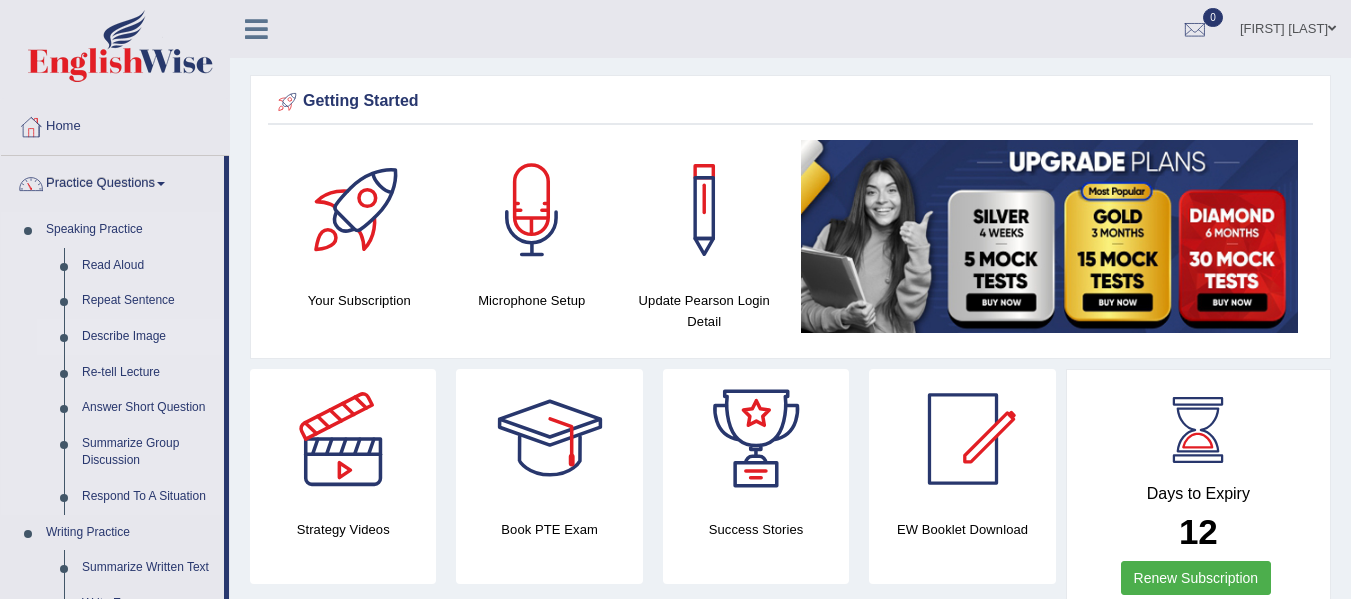 drag, startPoint x: 227, startPoint y: 289, endPoint x: 227, endPoint y: 353, distance: 64 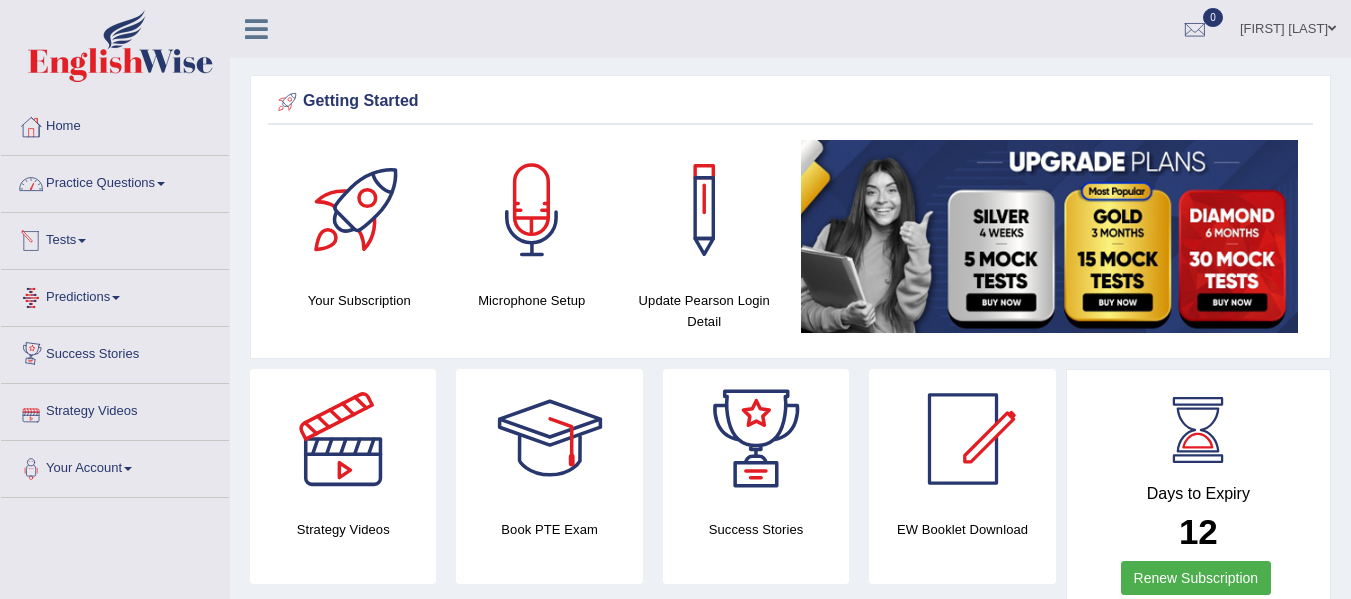 click on "Practice Questions" at bounding box center [115, 181] 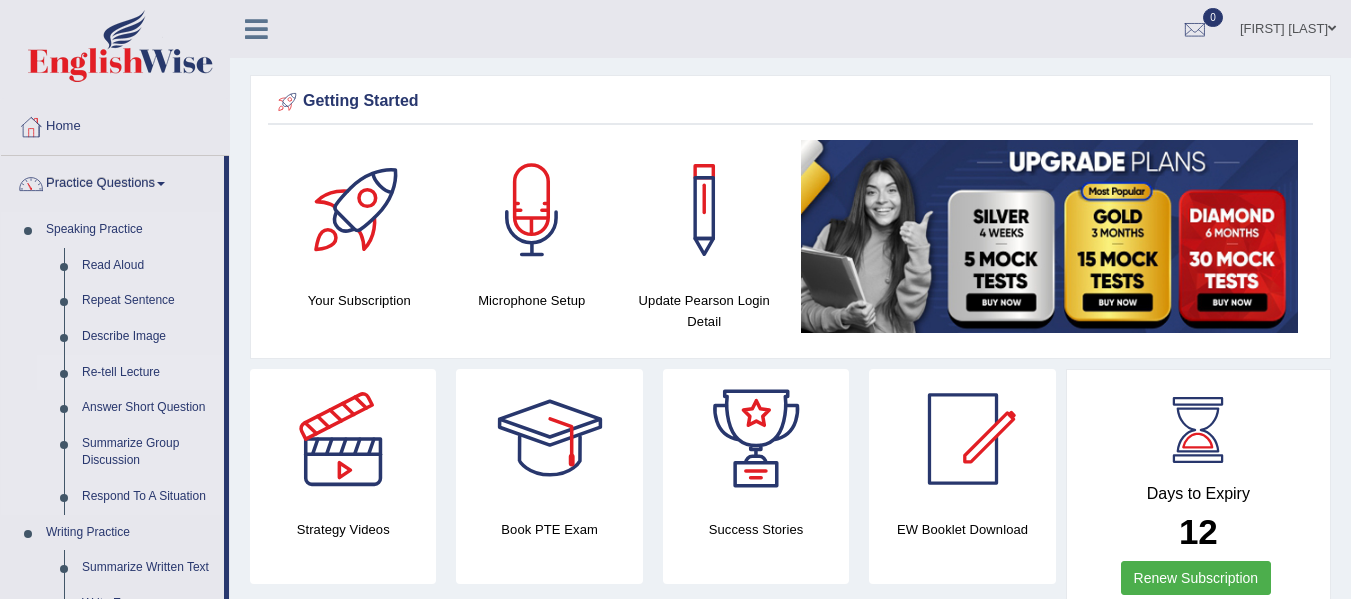 click on "Re-tell Lecture" at bounding box center (148, 373) 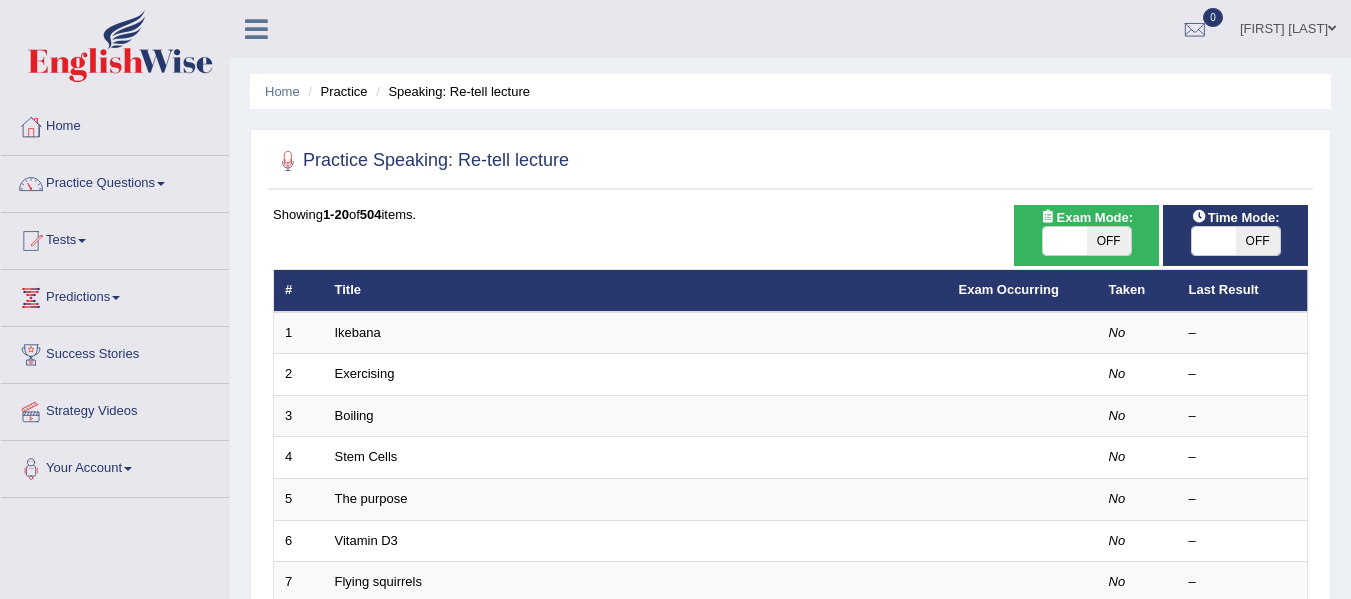 scroll, scrollTop: 0, scrollLeft: 0, axis: both 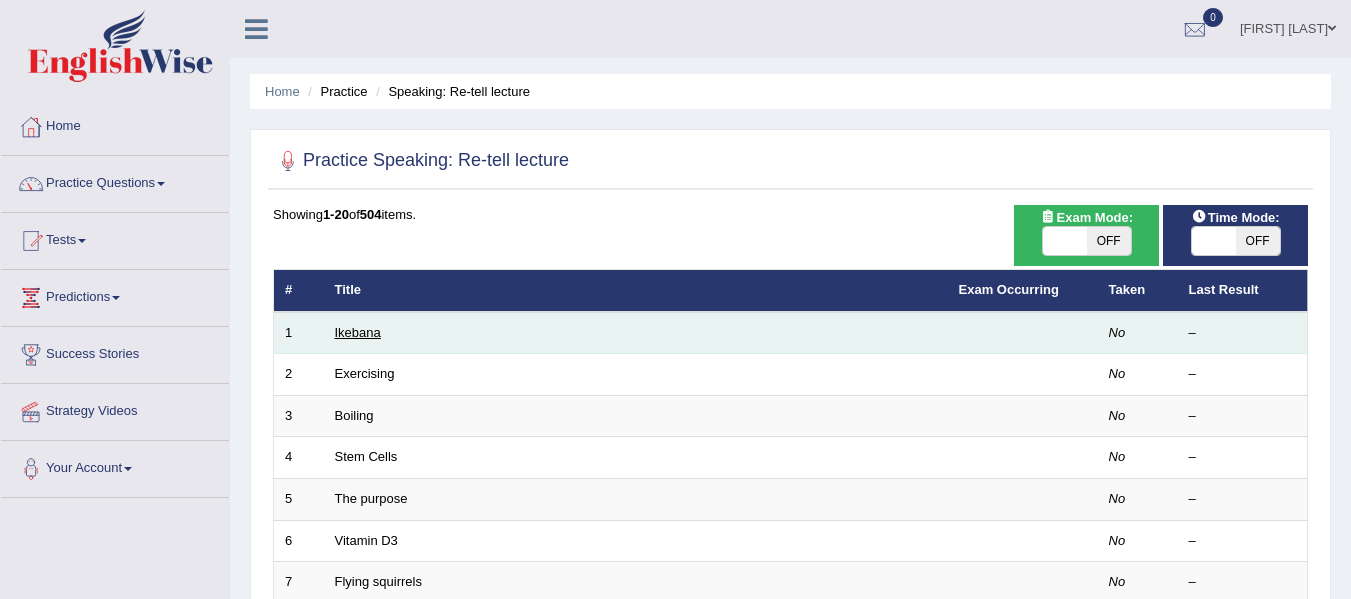 click on "Ikebana" at bounding box center (358, 332) 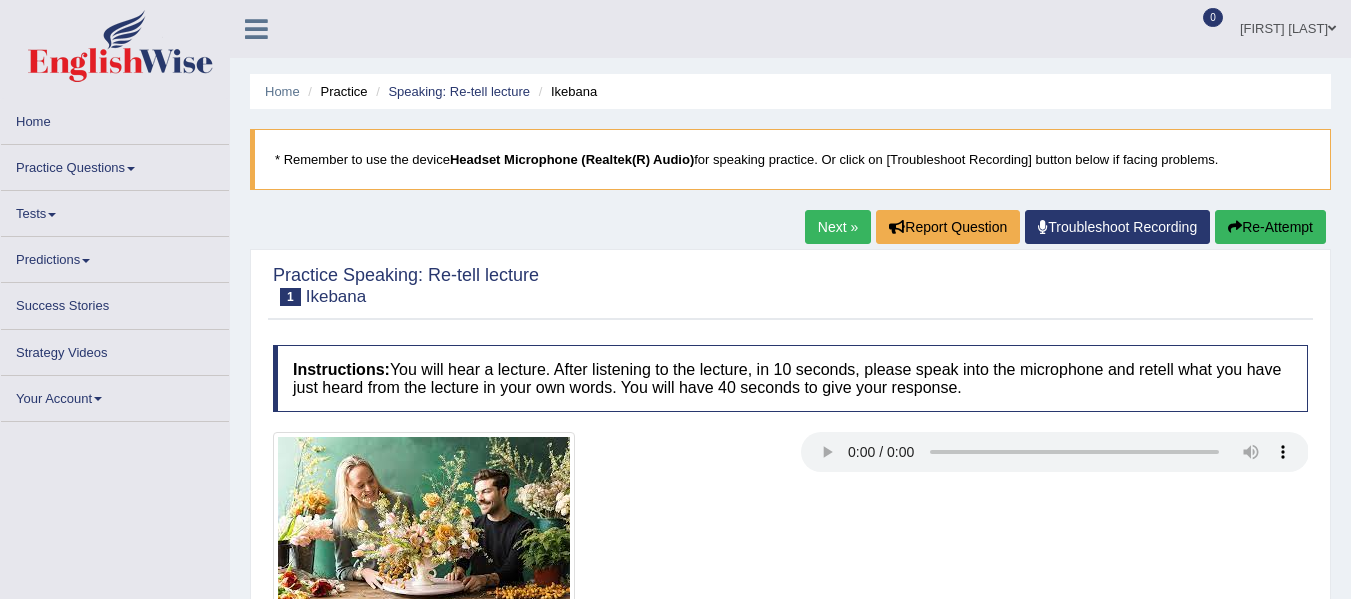 scroll, scrollTop: 0, scrollLeft: 0, axis: both 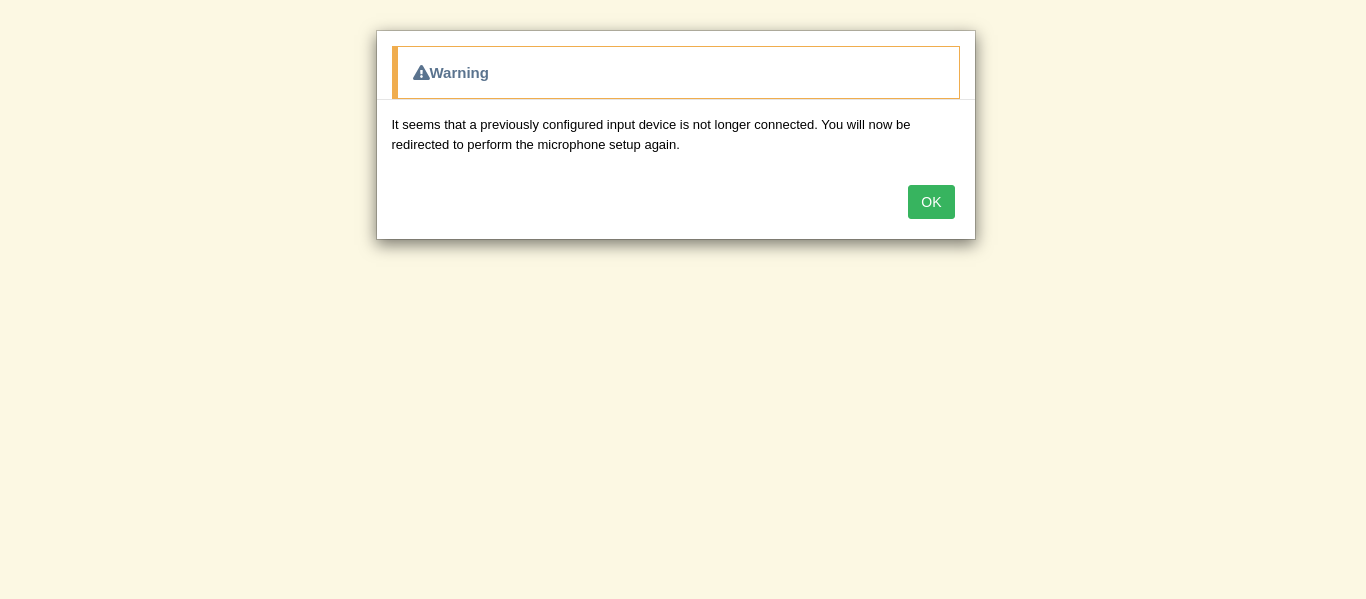 drag, startPoint x: 1365, startPoint y: 85, endPoint x: 1165, endPoint y: 158, distance: 212.90608 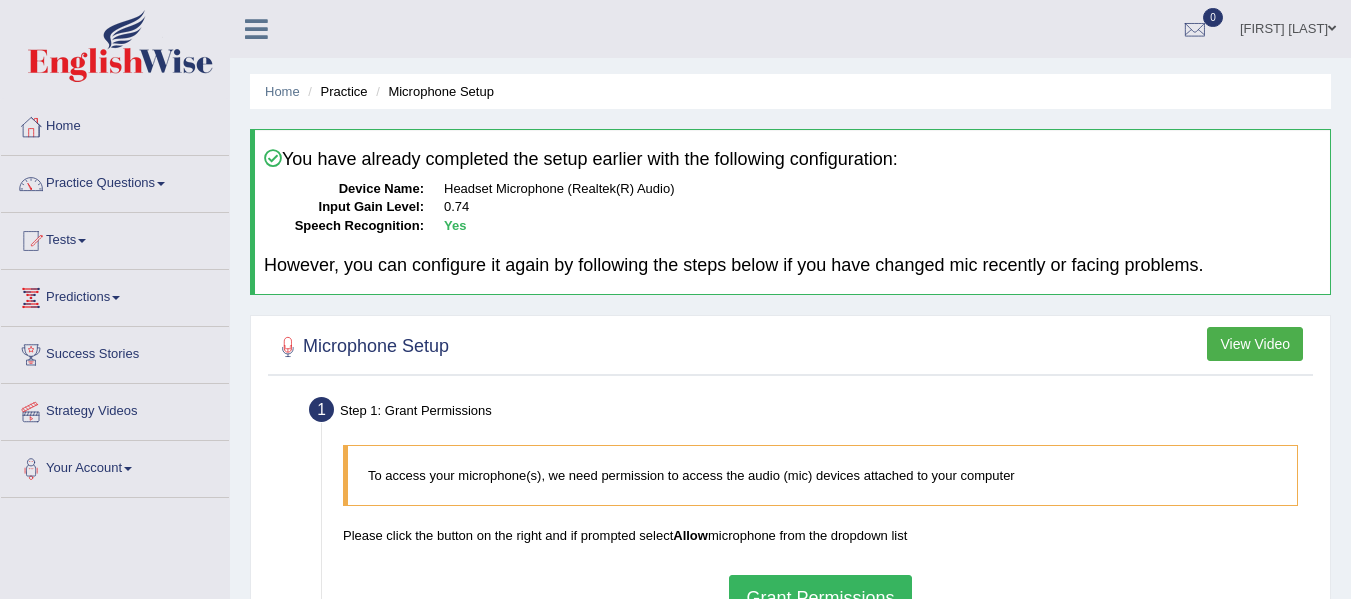 scroll, scrollTop: 0, scrollLeft: 0, axis: both 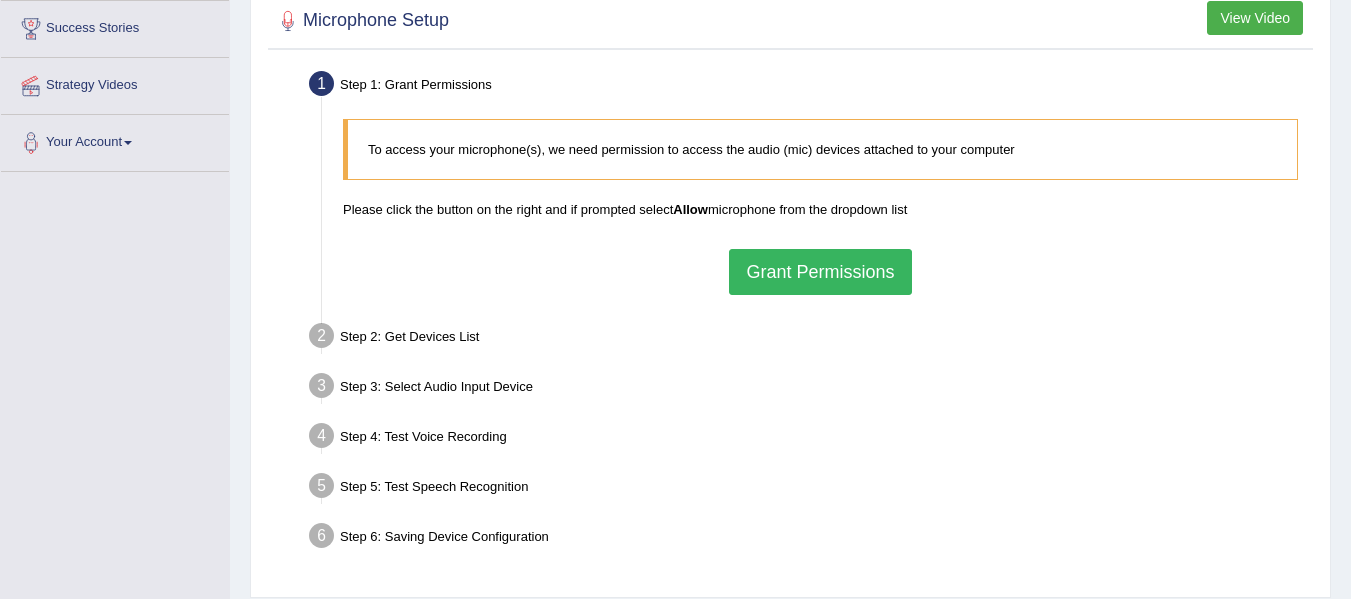 drag, startPoint x: 0, startPoint y: 0, endPoint x: 1364, endPoint y: 312, distance: 1399.2284 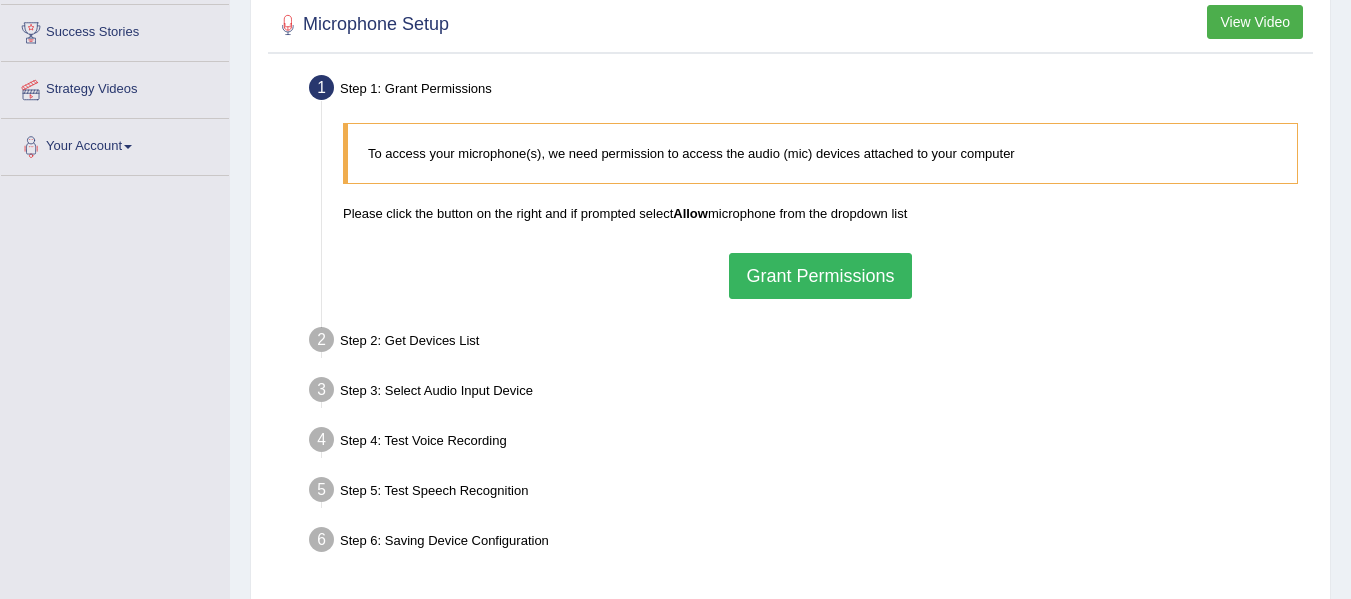 click on "Grant Permissions" at bounding box center [820, 276] 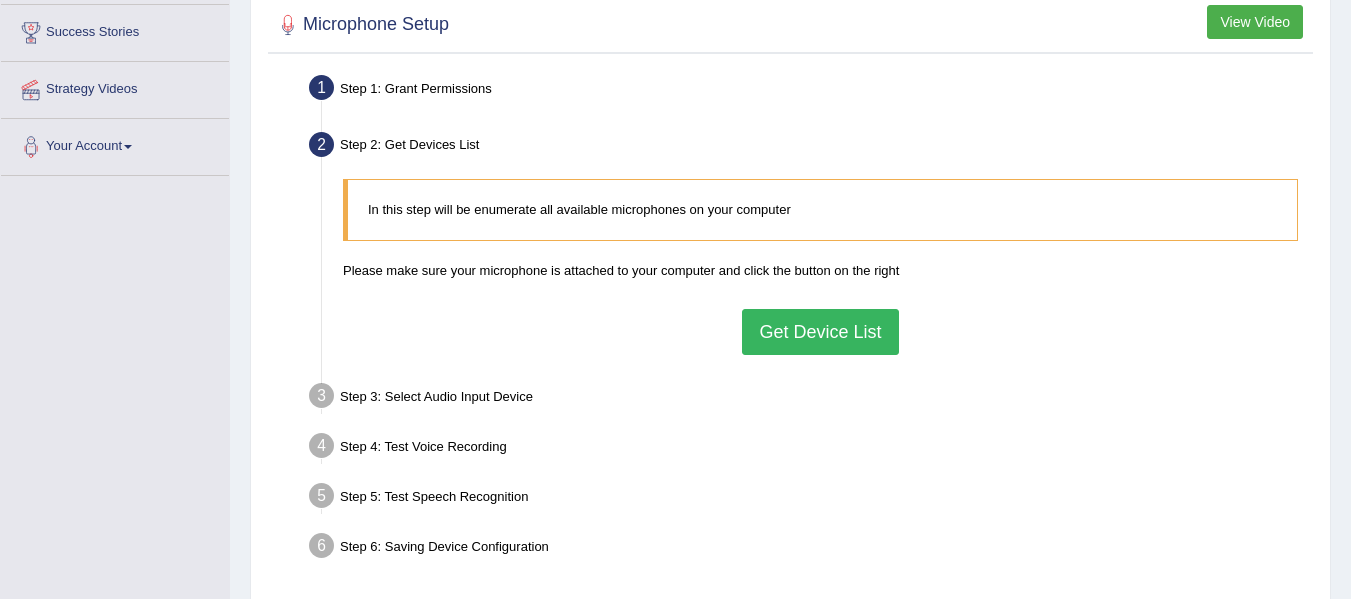 click on "Get Device List" at bounding box center (820, 332) 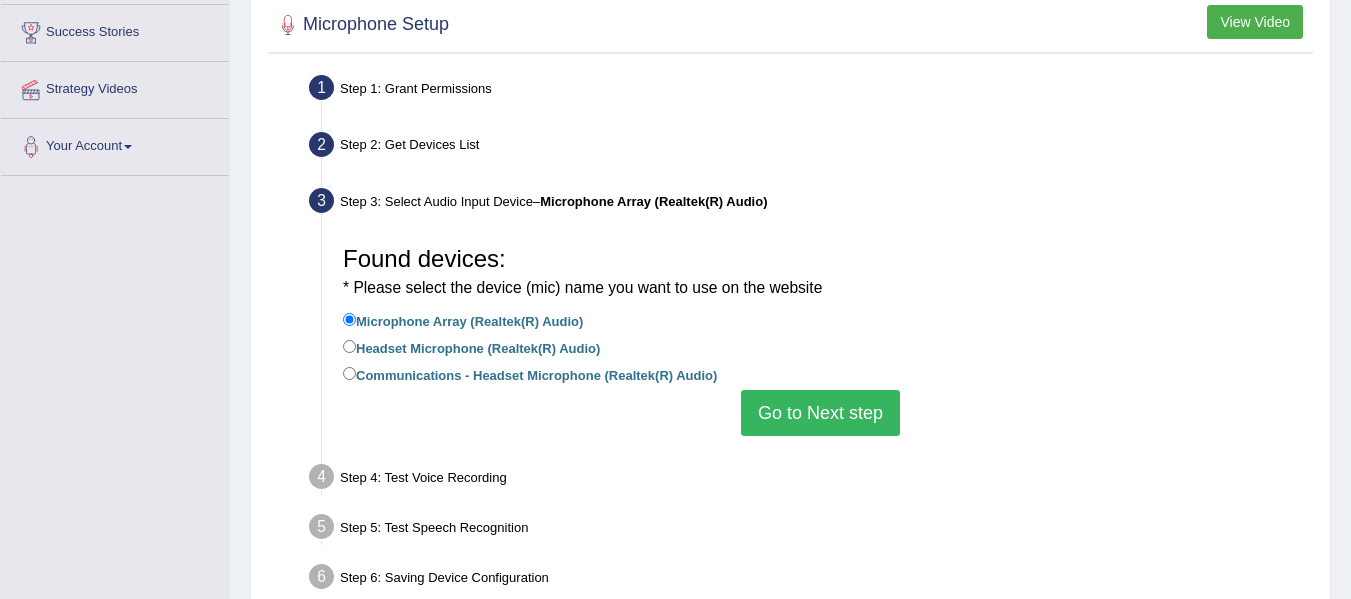 click on "Go to Next step" at bounding box center (820, 413) 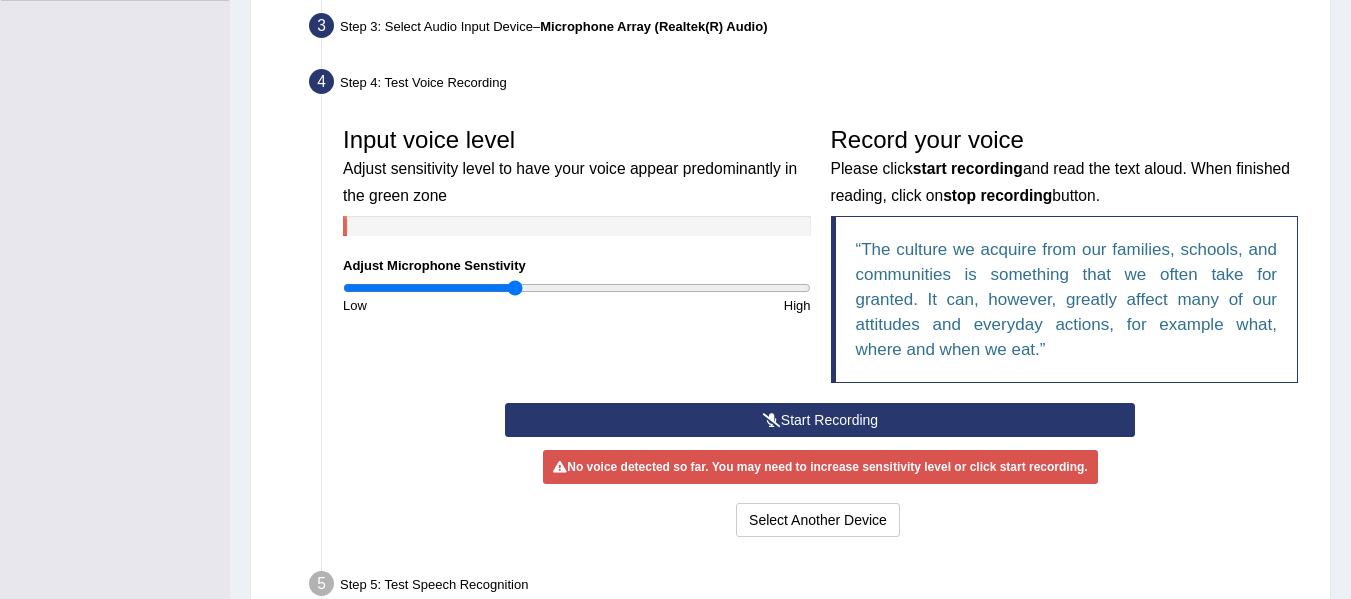 scroll, scrollTop: 544, scrollLeft: 0, axis: vertical 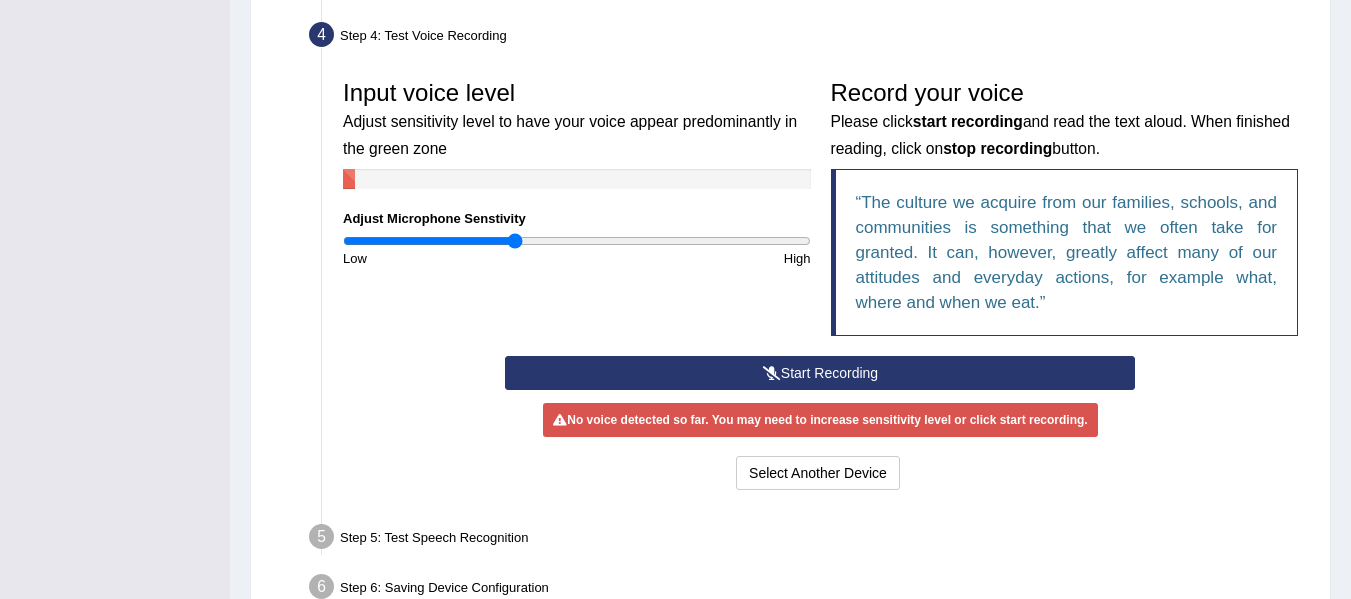 click on "Start Recording" at bounding box center (820, 373) 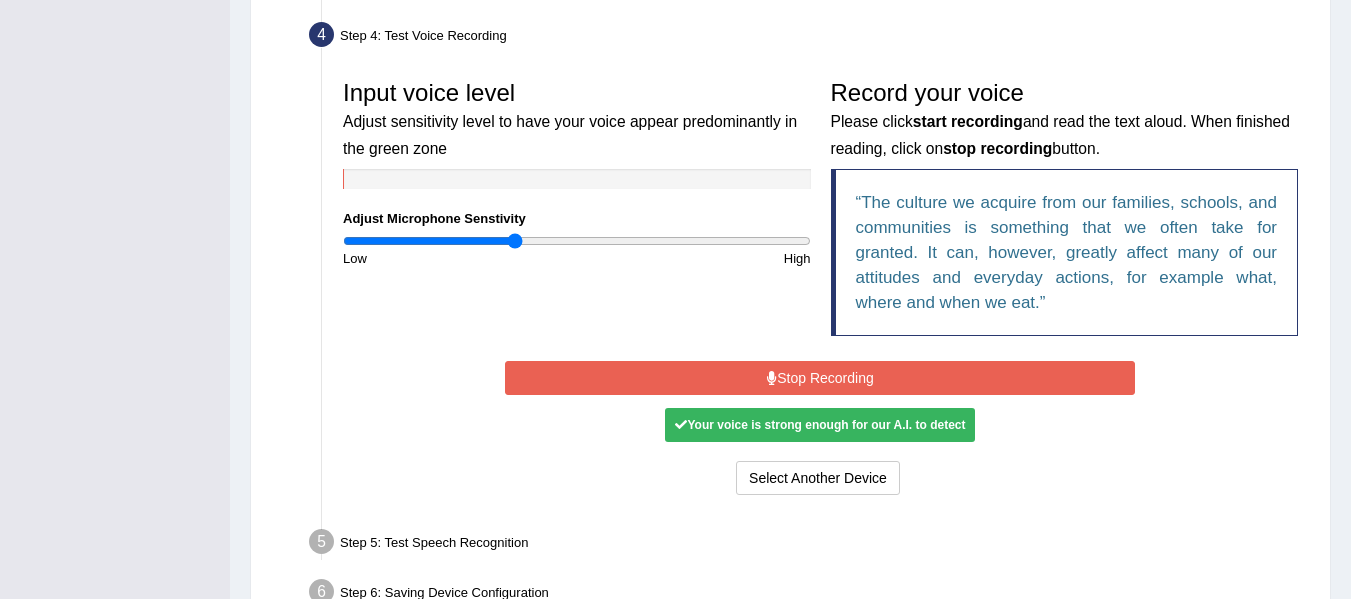 click on "Stop Recording" at bounding box center [820, 378] 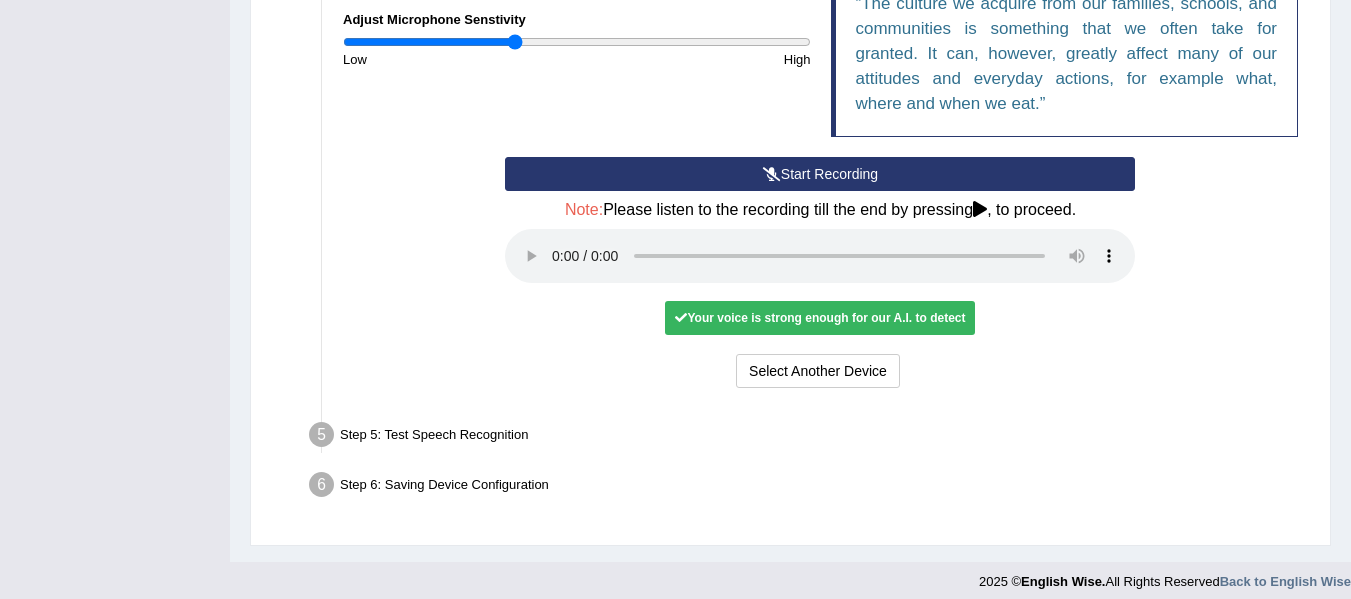 scroll, scrollTop: 756, scrollLeft: 0, axis: vertical 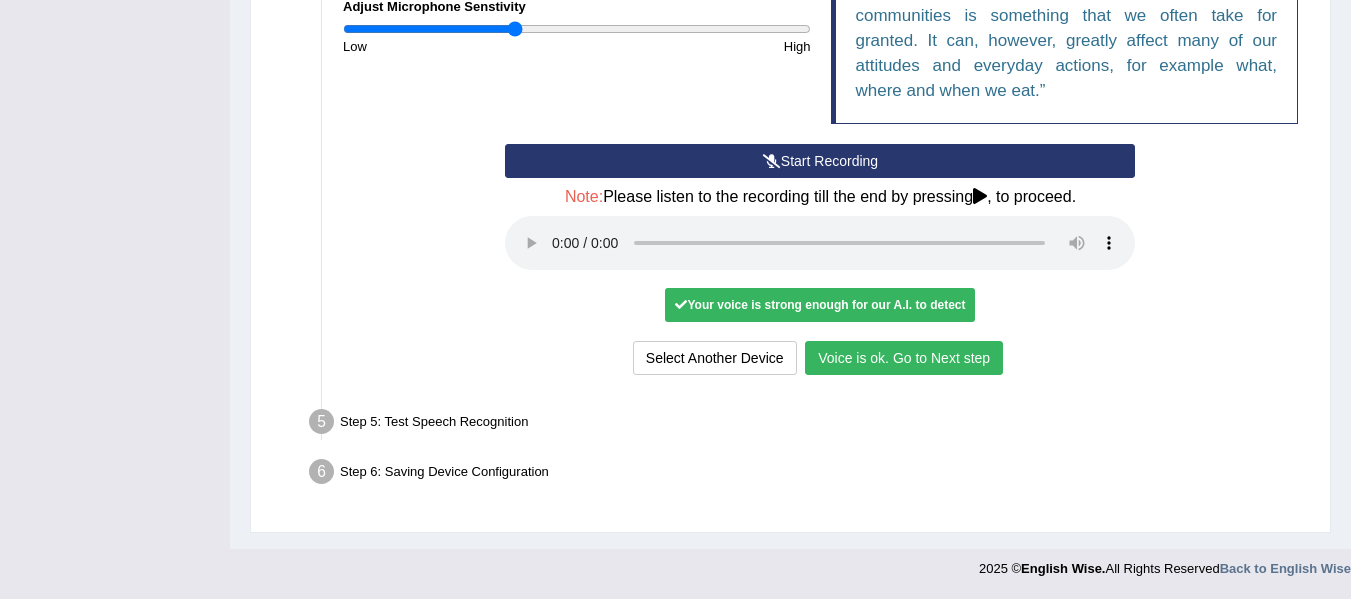 click on "Voice is ok. Go to Next step" at bounding box center [904, 358] 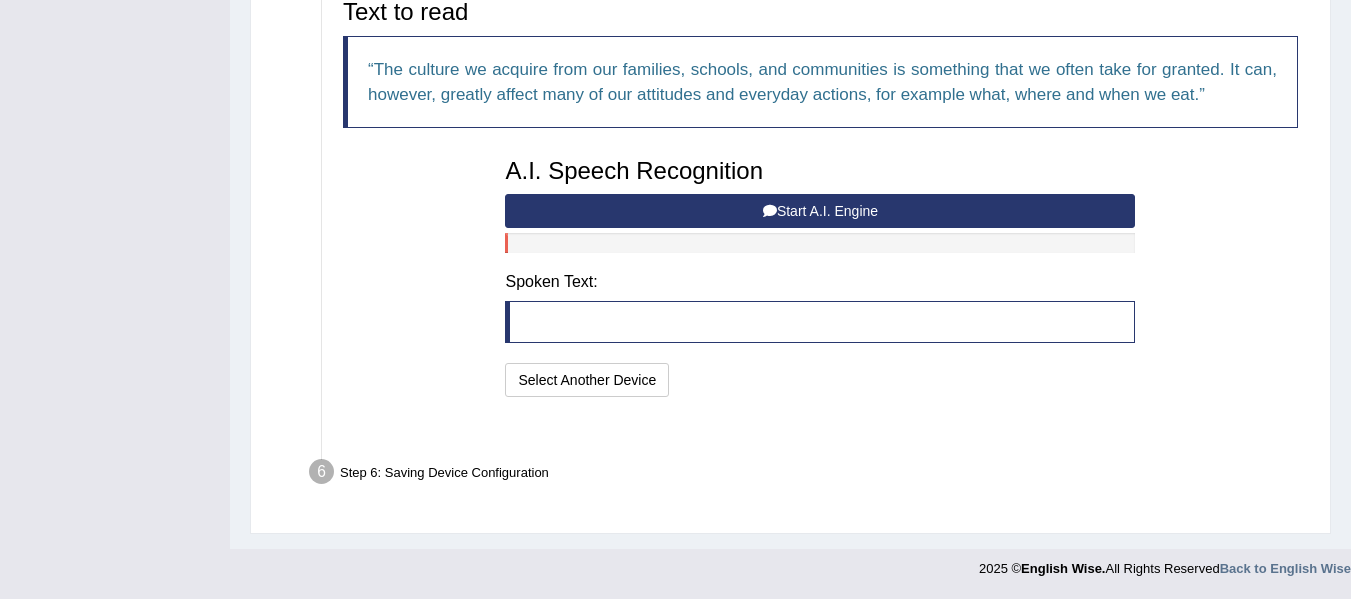 scroll, scrollTop: 652, scrollLeft: 0, axis: vertical 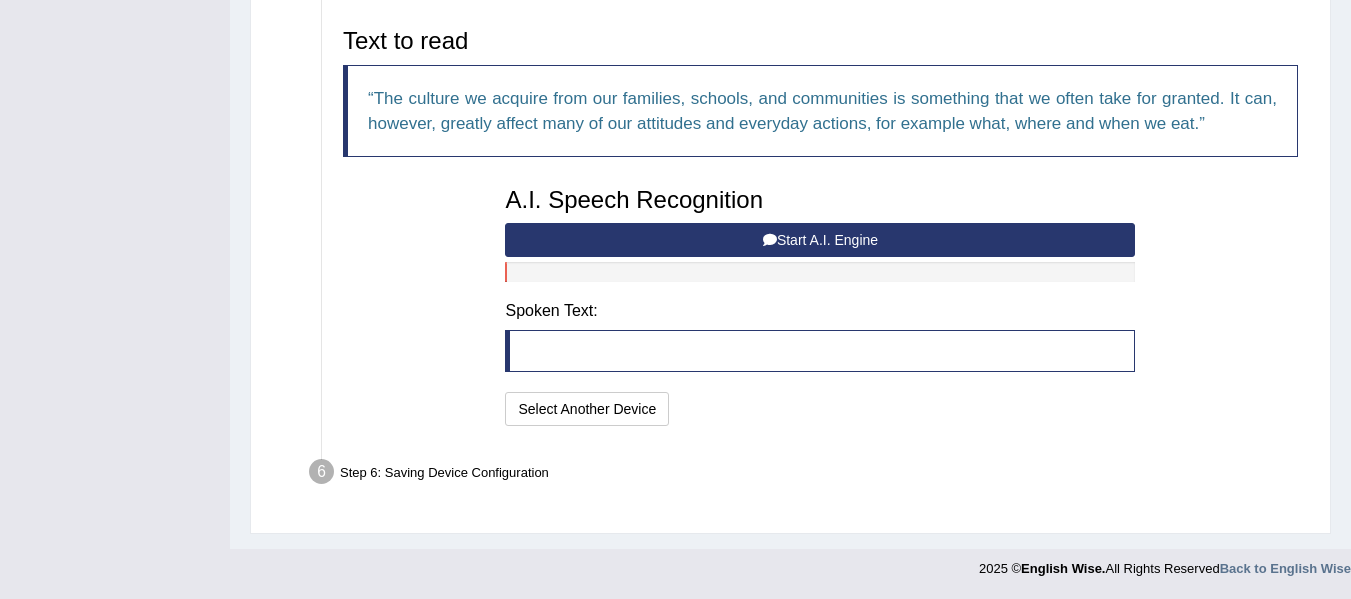 click on "Start A.I. Engine" at bounding box center [820, 240] 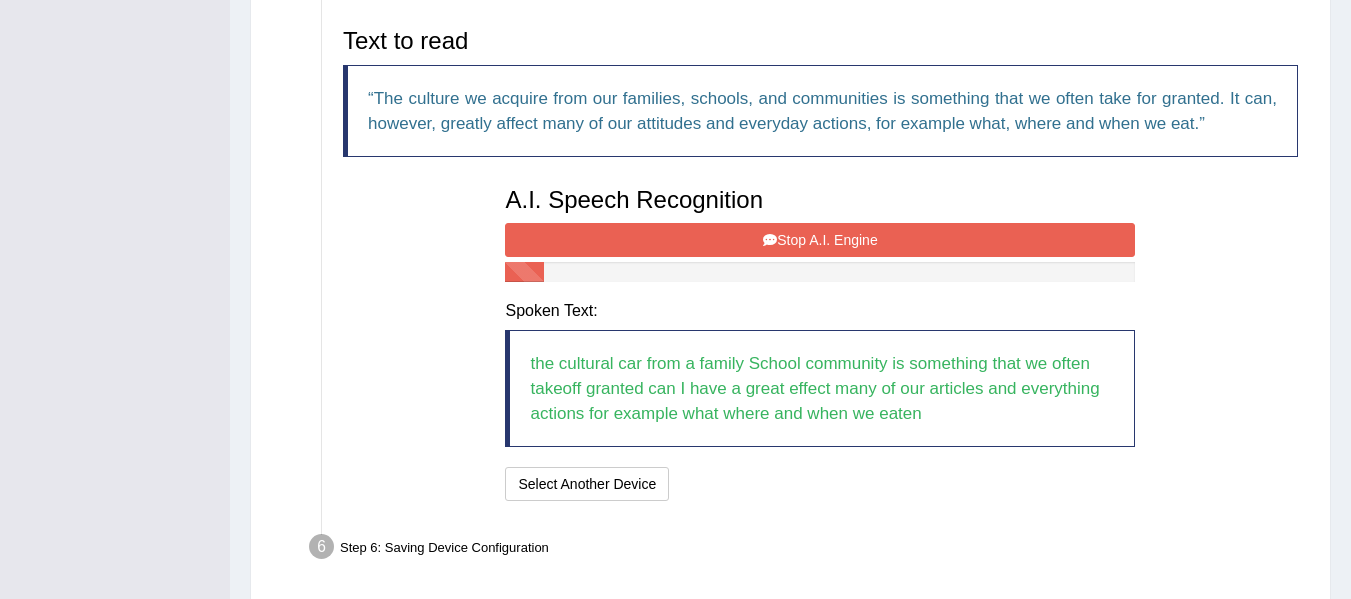 click on "Stop A.I. Engine" at bounding box center (820, 240) 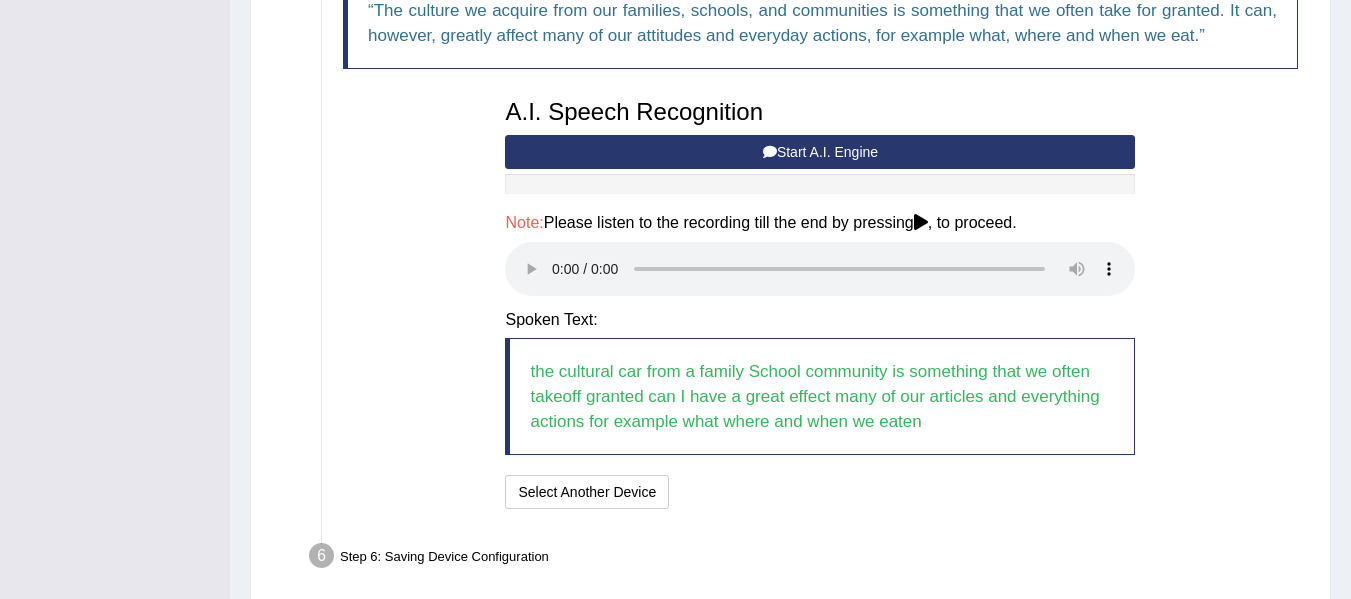 scroll, scrollTop: 824, scrollLeft: 0, axis: vertical 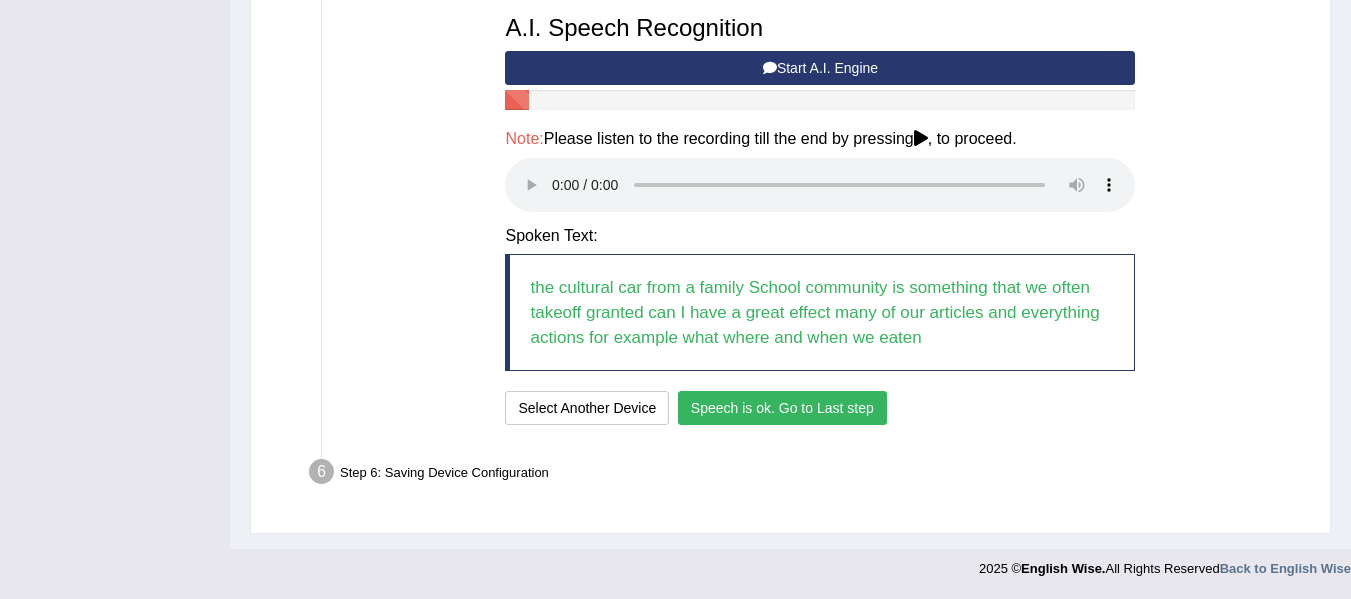 click on "Speech is ok. Go to Last step" at bounding box center (782, 408) 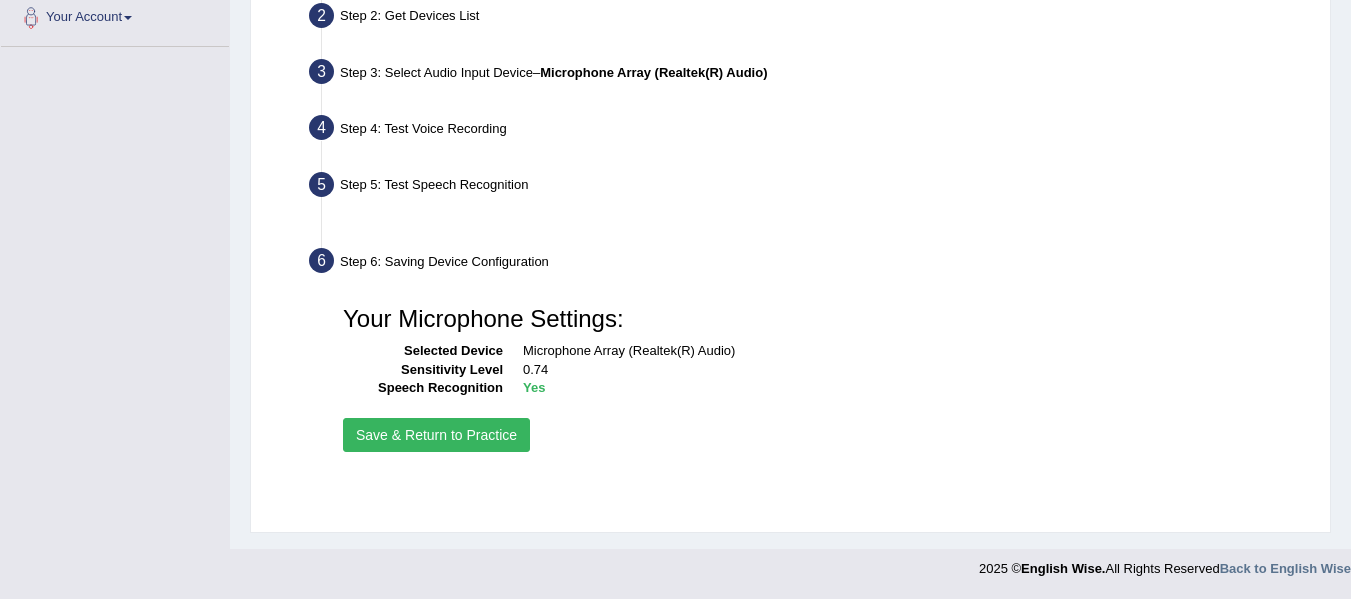 scroll, scrollTop: 451, scrollLeft: 0, axis: vertical 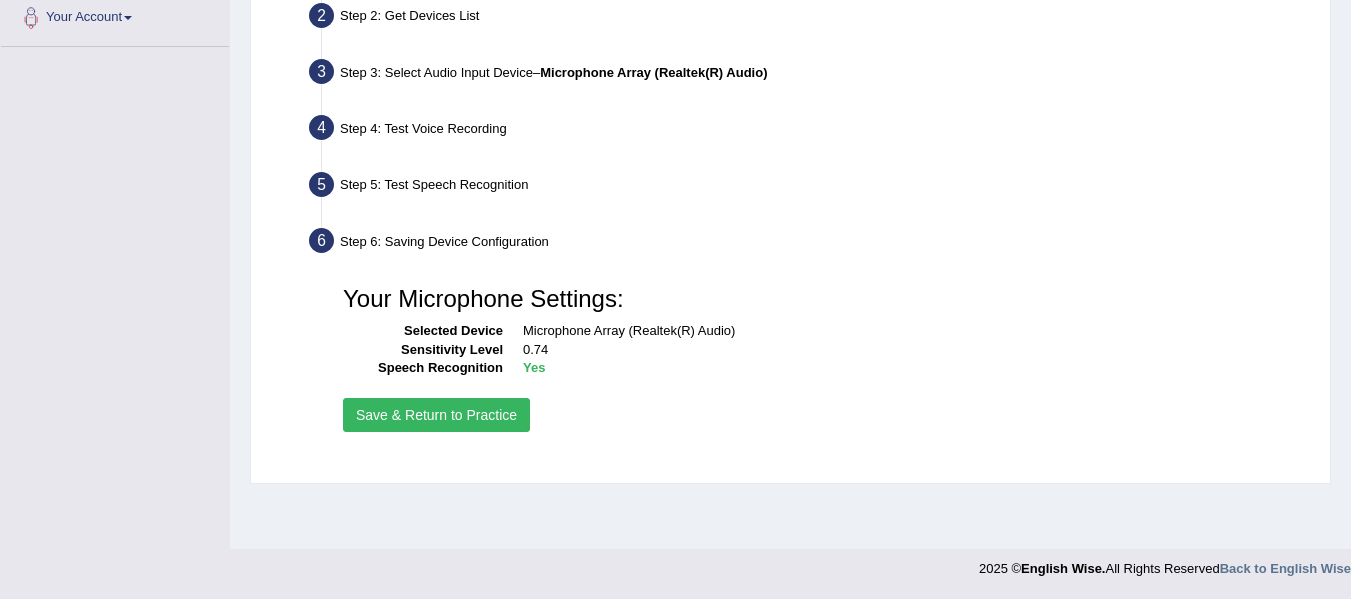 click on "Save & Return to Practice" at bounding box center [436, 415] 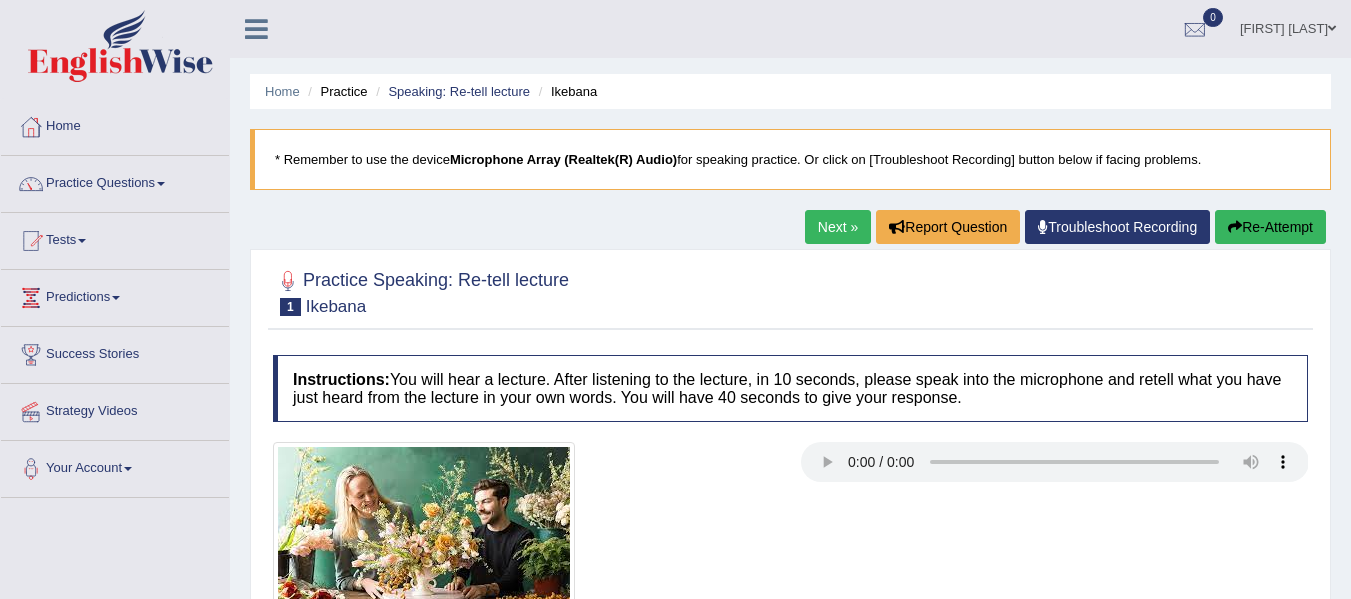 scroll, scrollTop: 0, scrollLeft: 0, axis: both 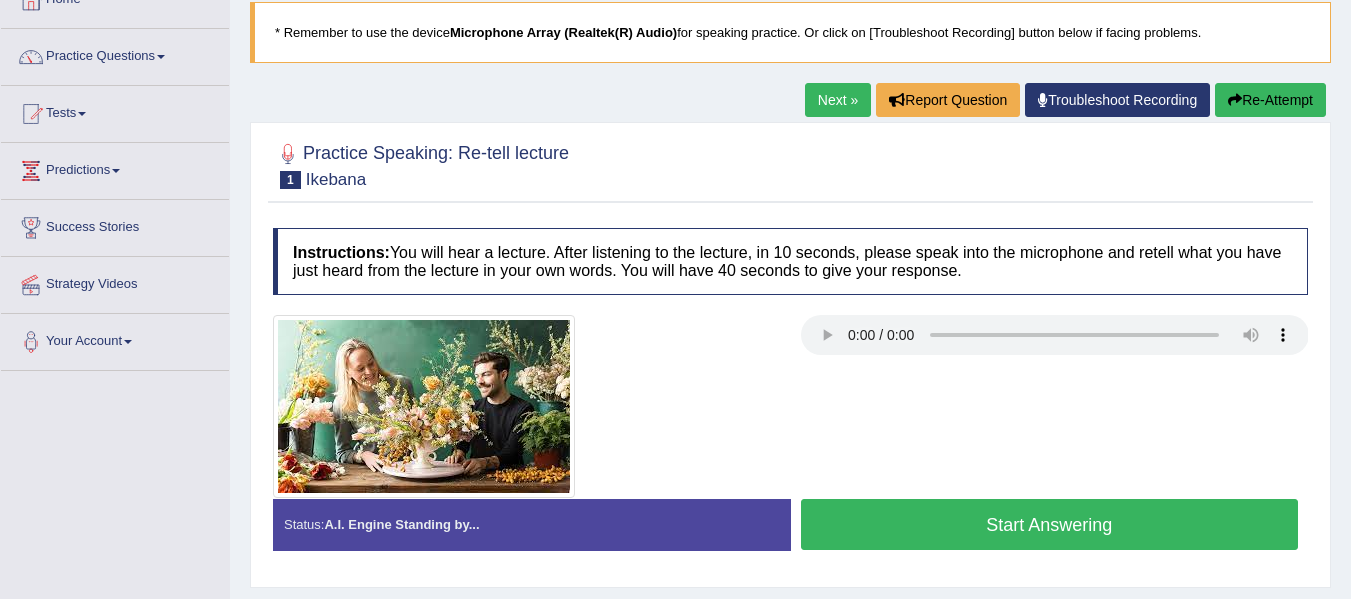 click on "Start Answering" at bounding box center [1050, 524] 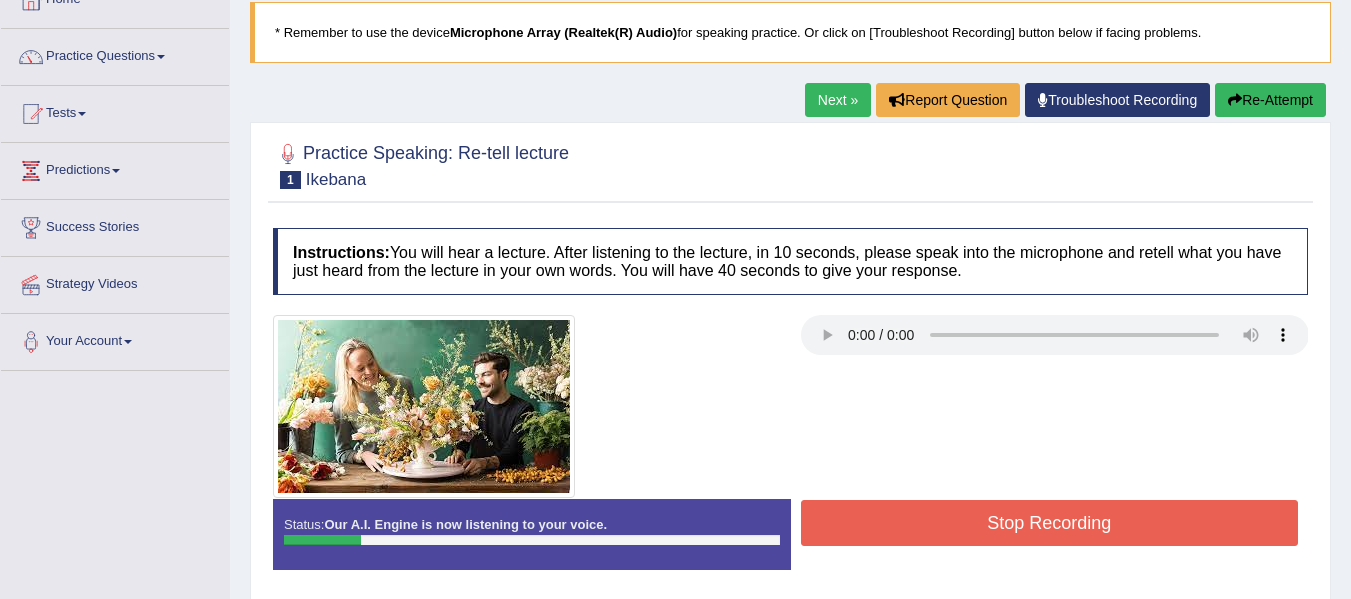 click on "Stop Recording" at bounding box center (1050, 523) 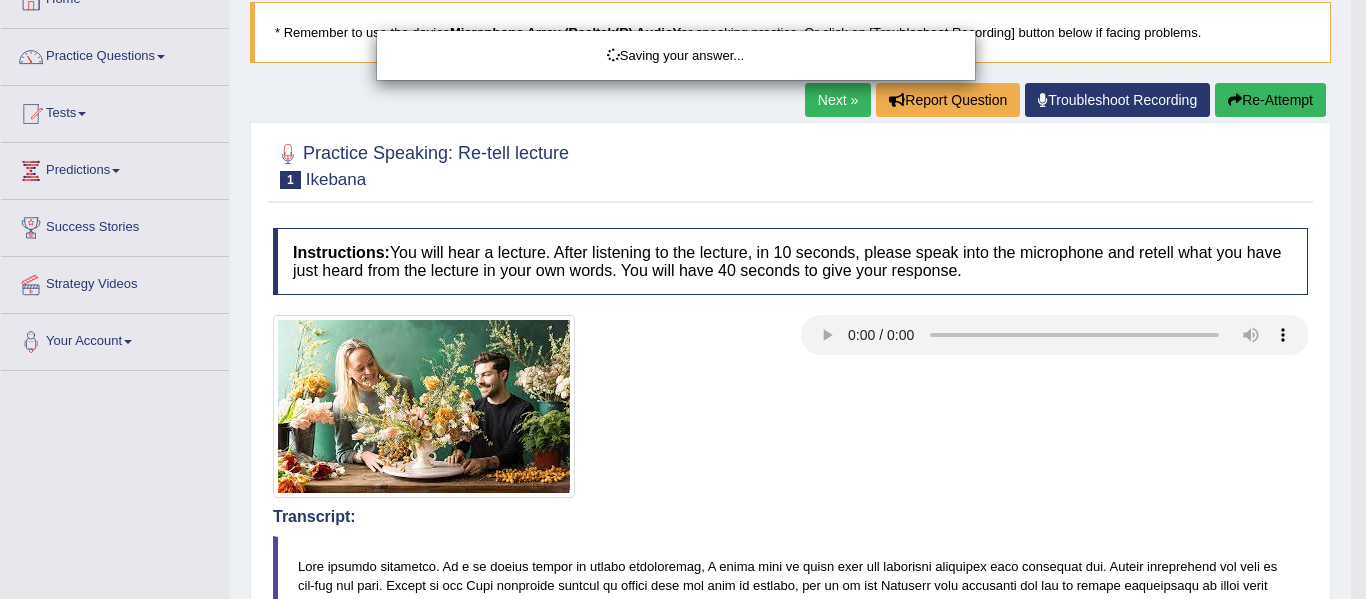 click on "Saving your answer..." at bounding box center [683, 299] 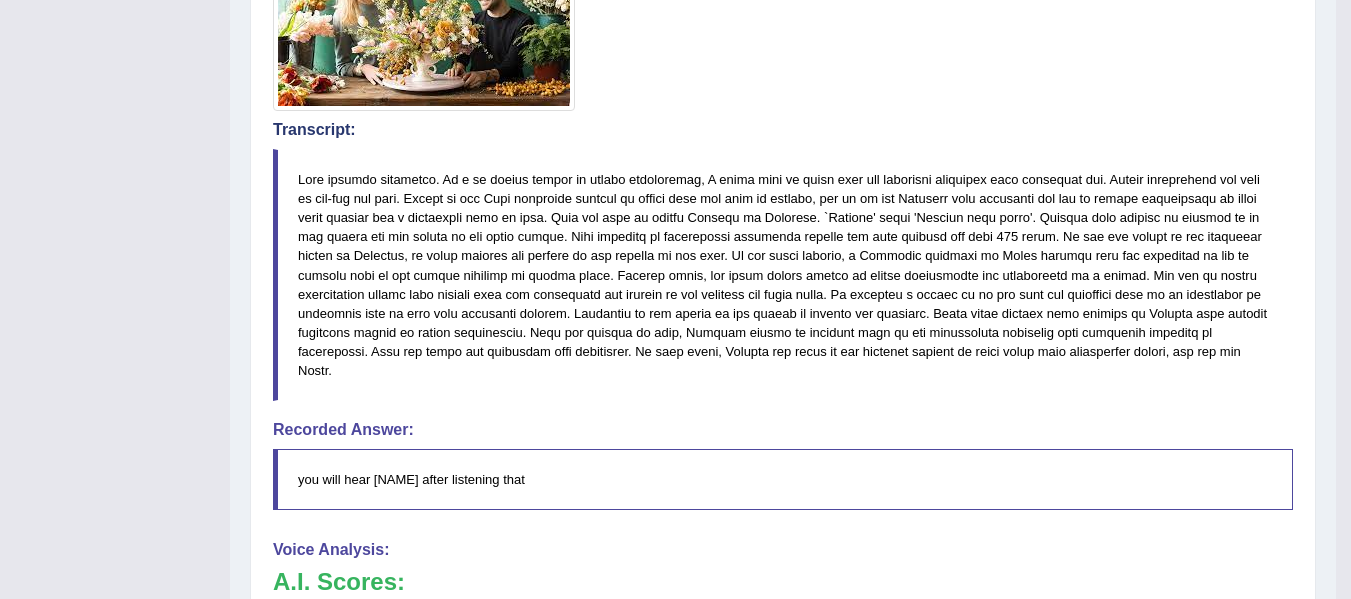 scroll, scrollTop: 511, scrollLeft: 0, axis: vertical 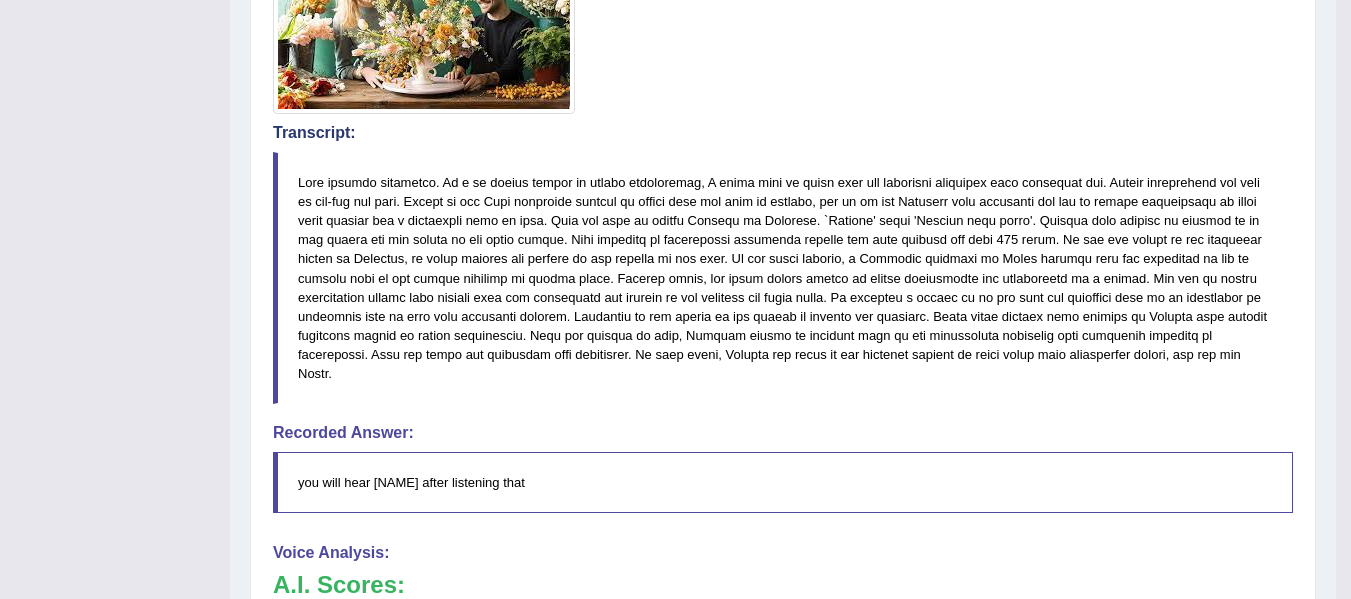 drag, startPoint x: 1315, startPoint y: 289, endPoint x: 1313, endPoint y: 129, distance: 160.0125 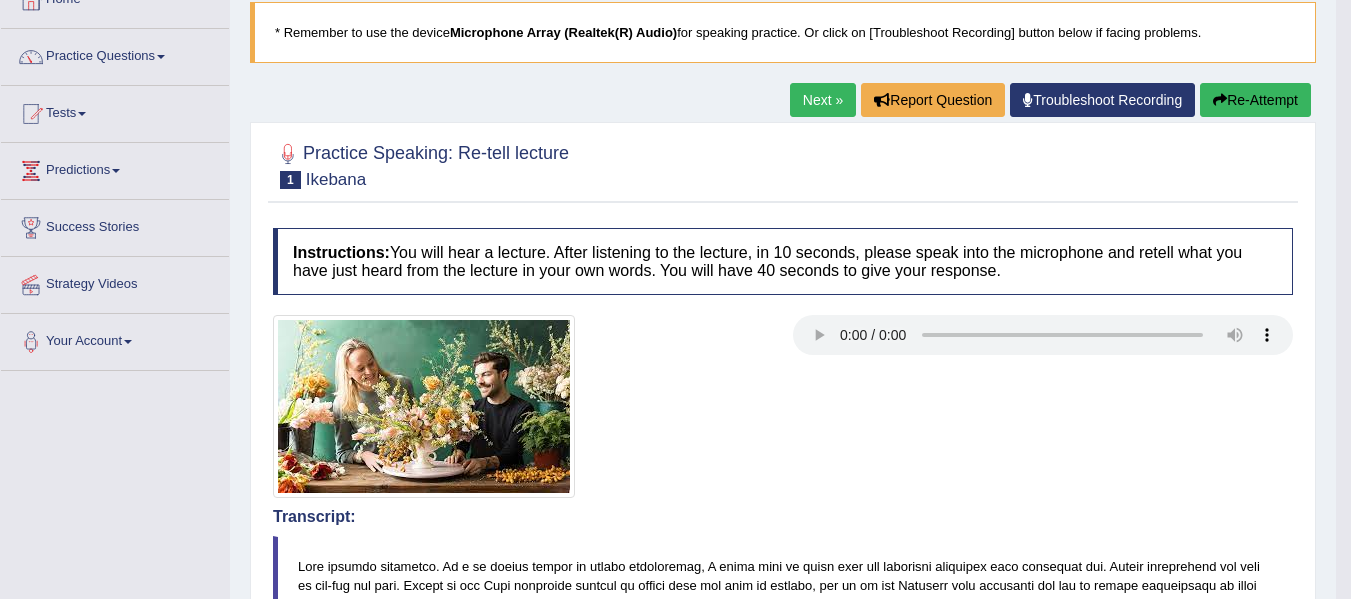scroll, scrollTop: 107, scrollLeft: 0, axis: vertical 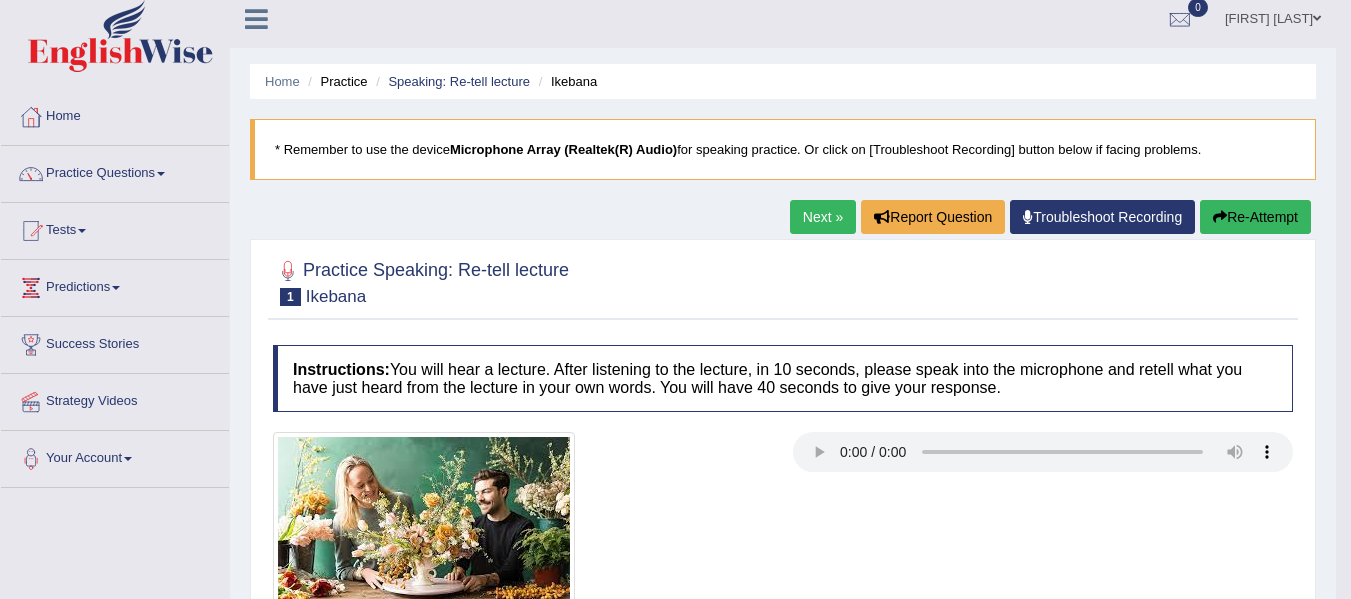 click on "Next »" at bounding box center (823, 217) 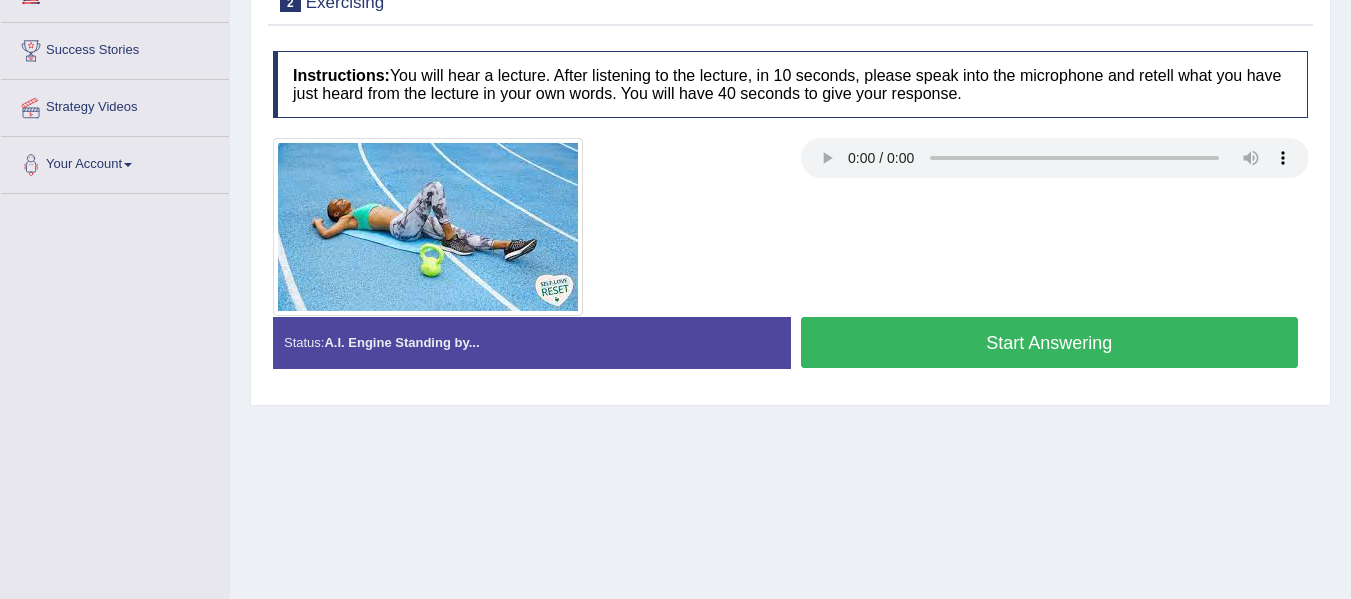 scroll, scrollTop: 304, scrollLeft: 0, axis: vertical 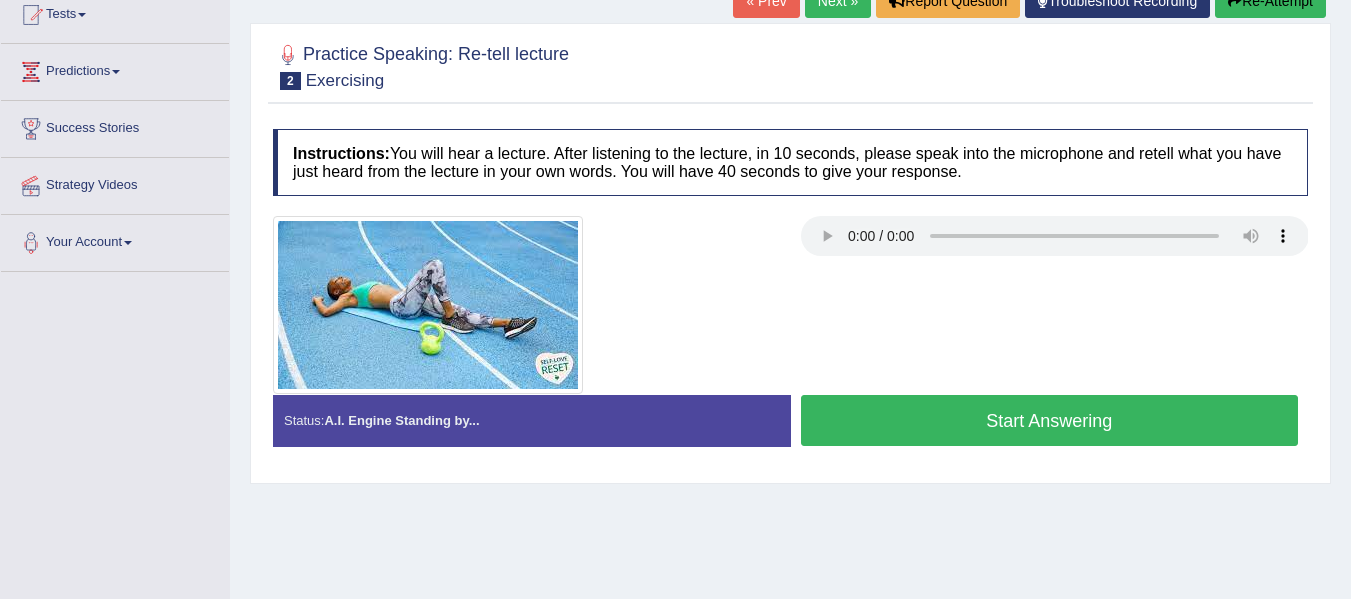 click on "Start Answering" at bounding box center [1050, 420] 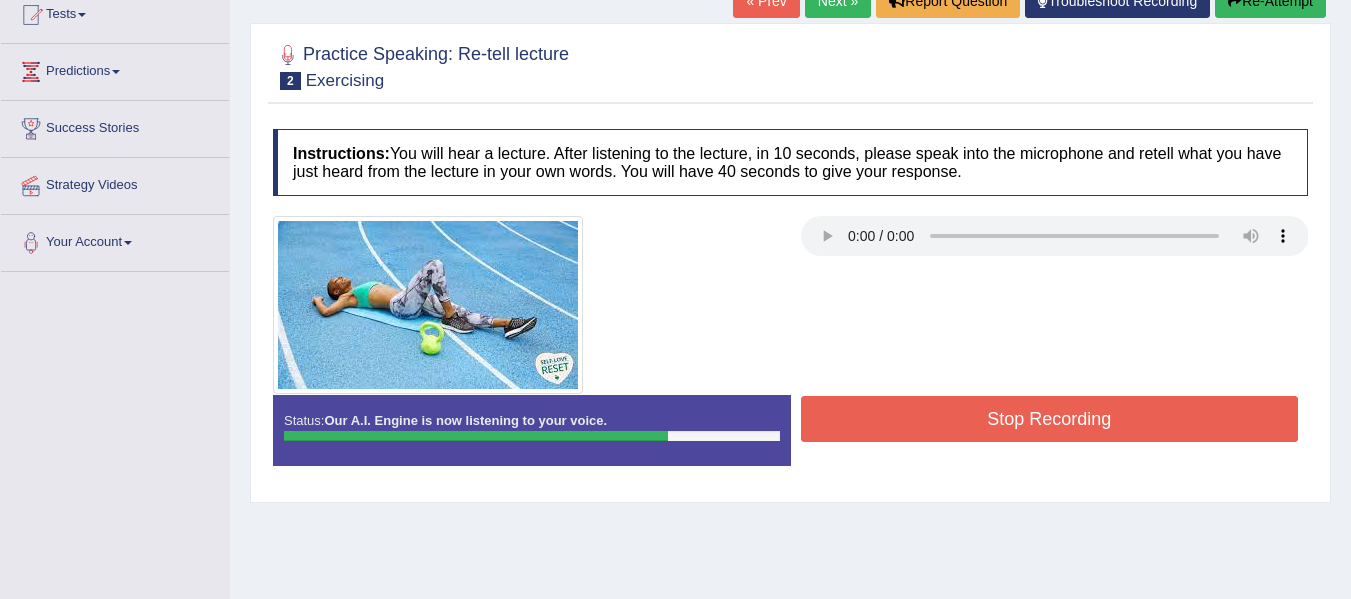 click on "Stop Recording" at bounding box center [1050, 419] 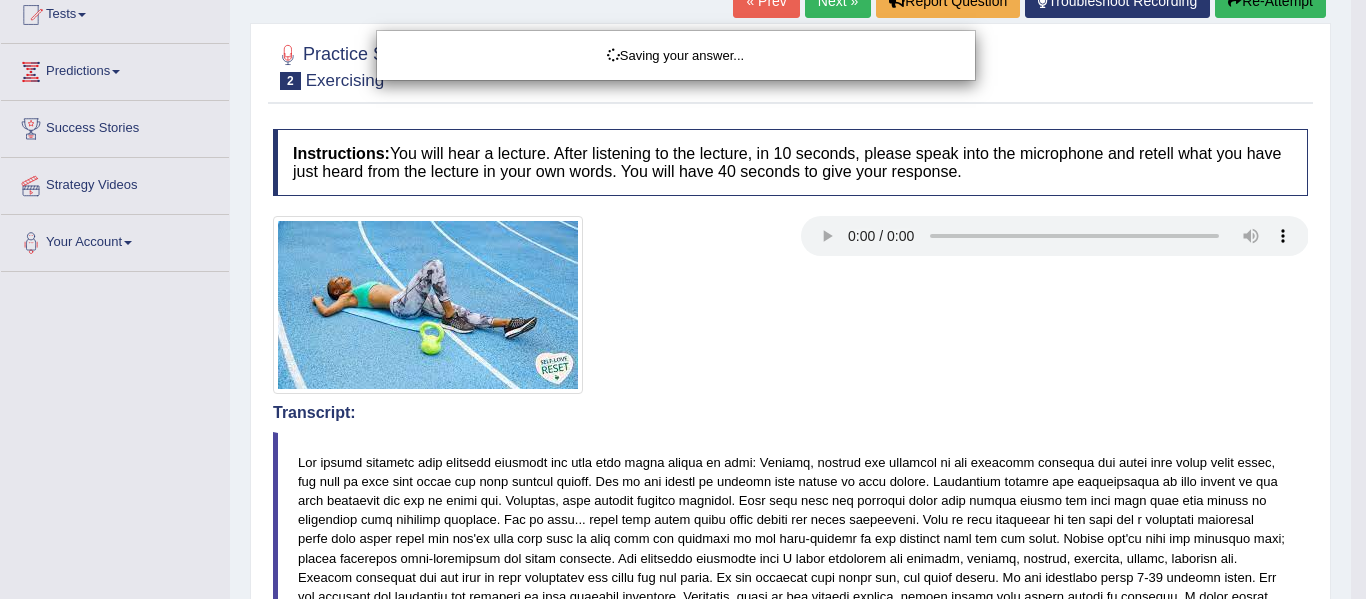 click on "Saving your answer..." at bounding box center (683, 299) 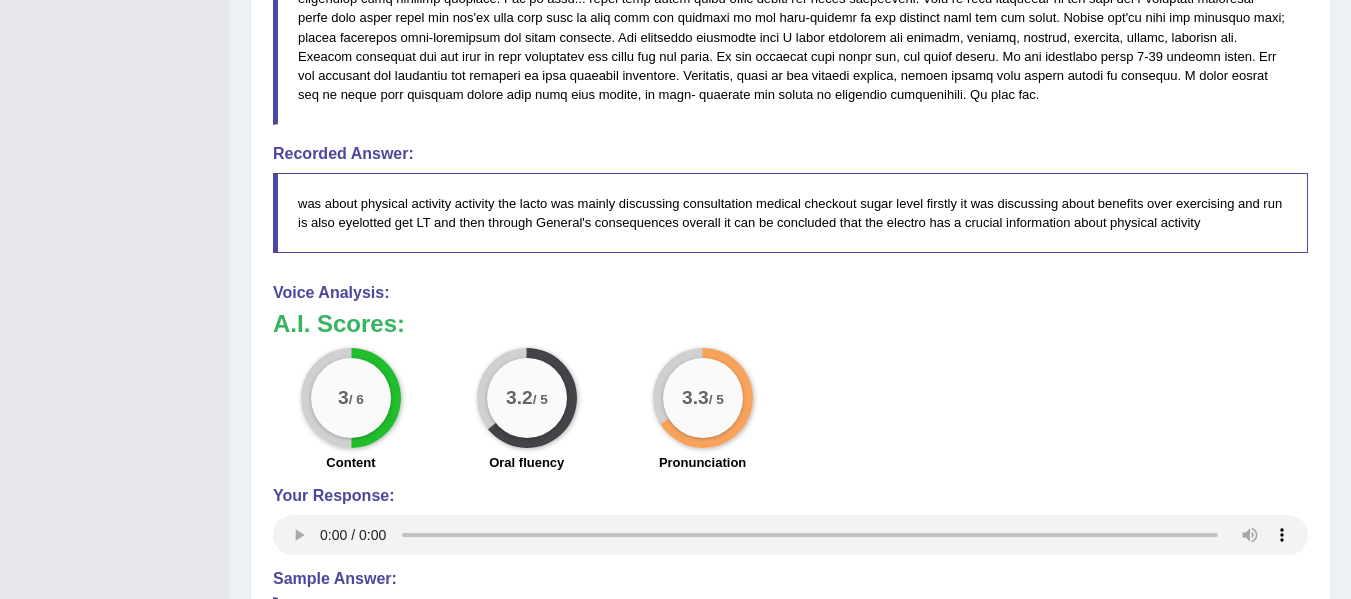 scroll, scrollTop: 756, scrollLeft: 0, axis: vertical 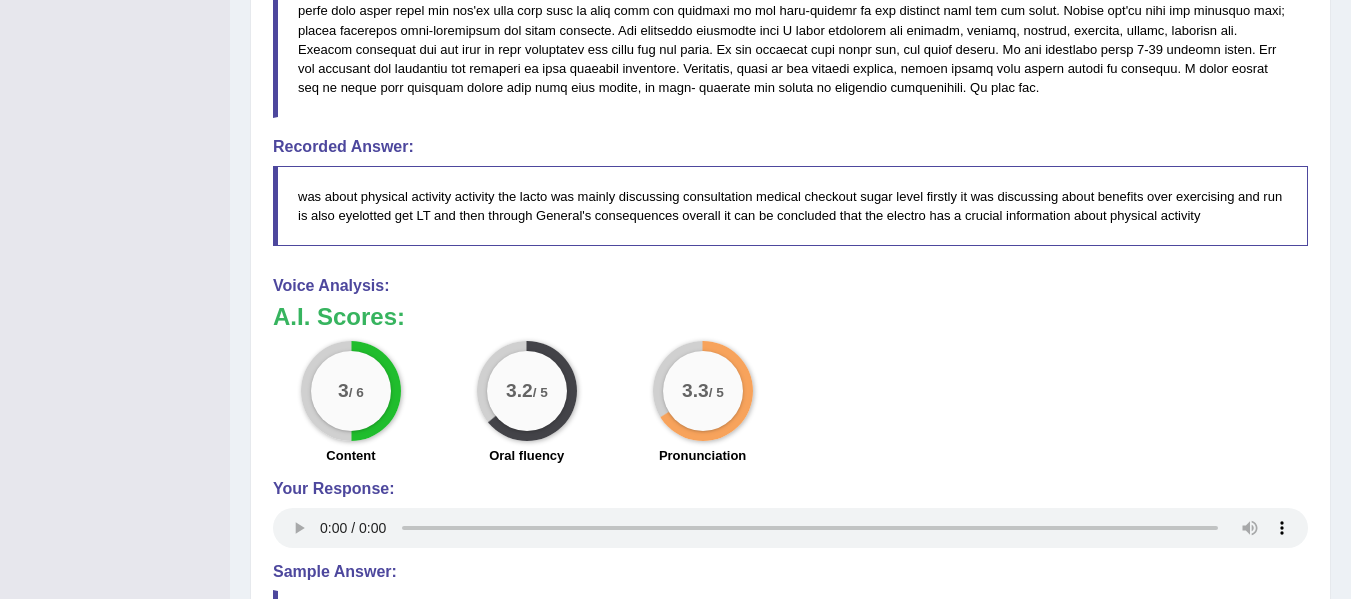 drag, startPoint x: 1365, startPoint y: 250, endPoint x: 1294, endPoint y: 513, distance: 272.41513 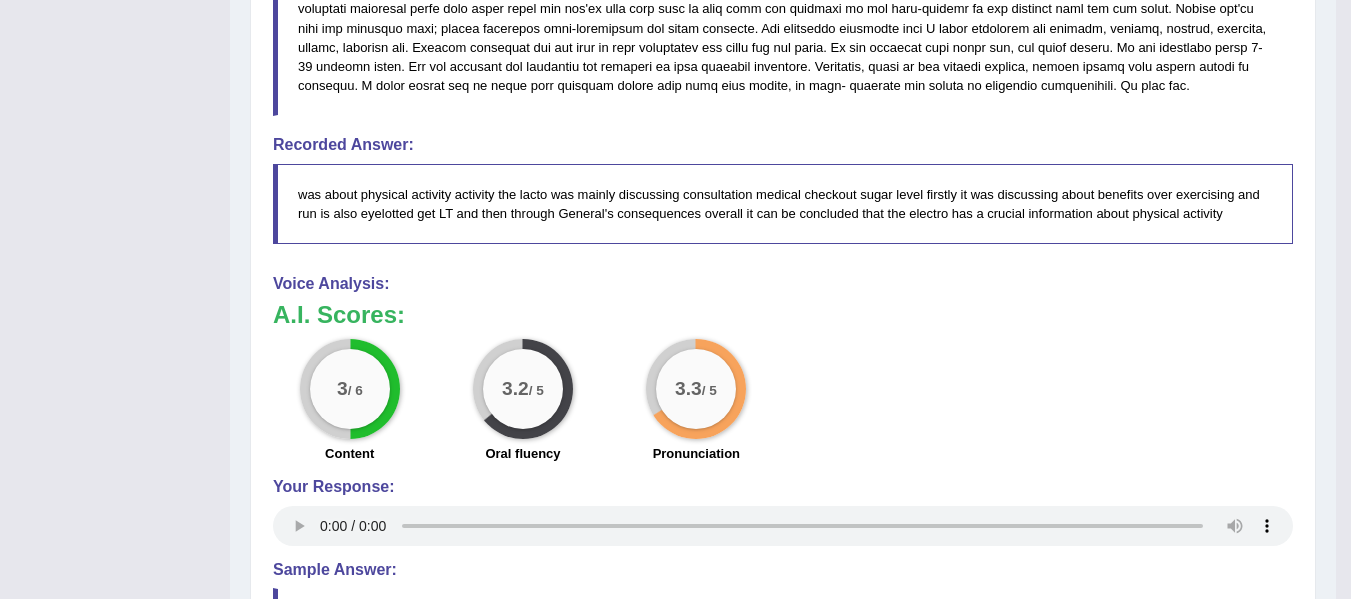 drag, startPoint x: 1294, startPoint y: 513, endPoint x: 1312, endPoint y: 476, distance: 41.14608 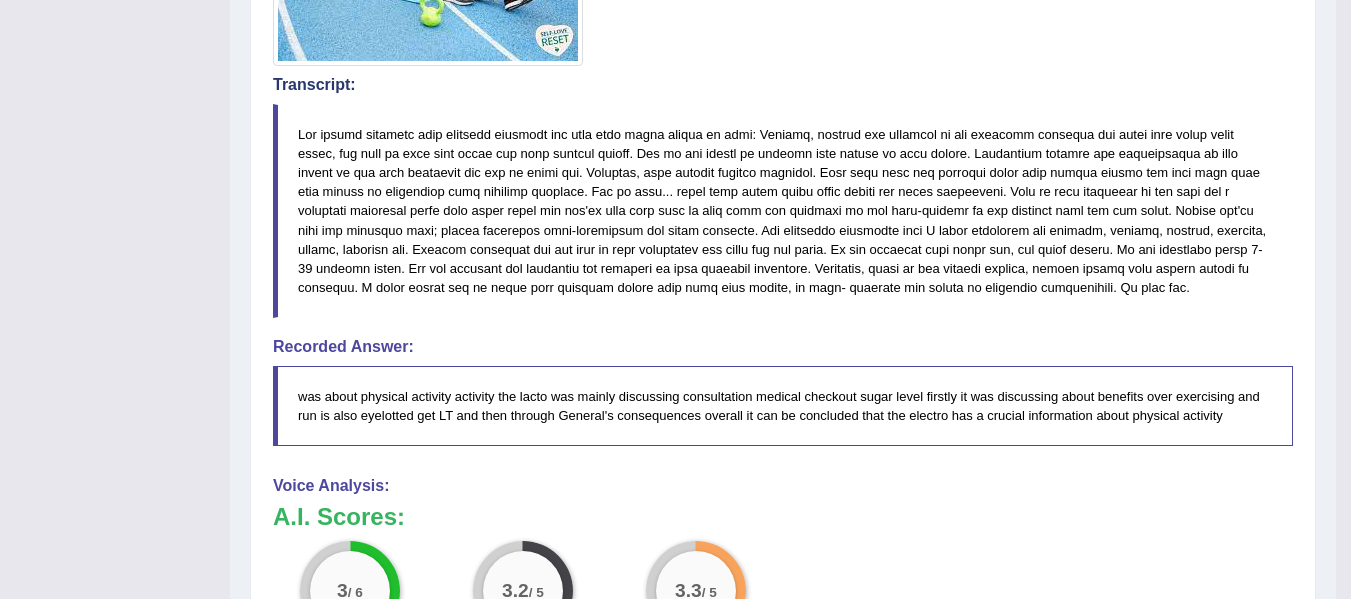scroll, scrollTop: 548, scrollLeft: 0, axis: vertical 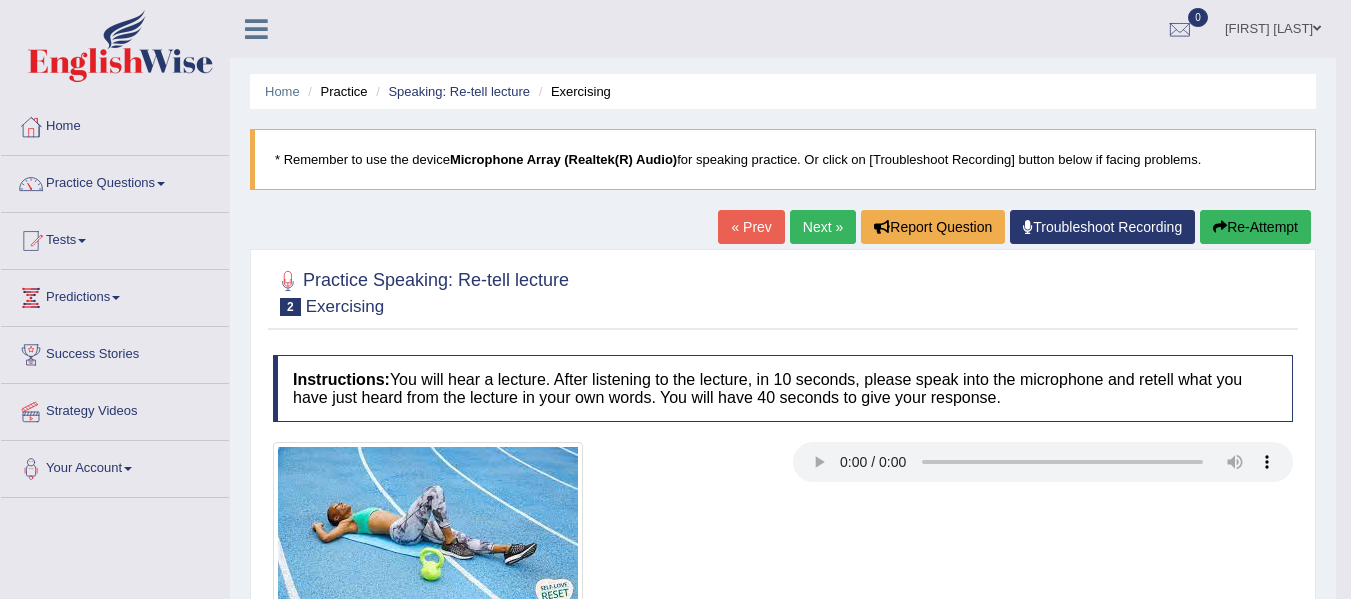 click on "Re-Attempt" at bounding box center [1255, 227] 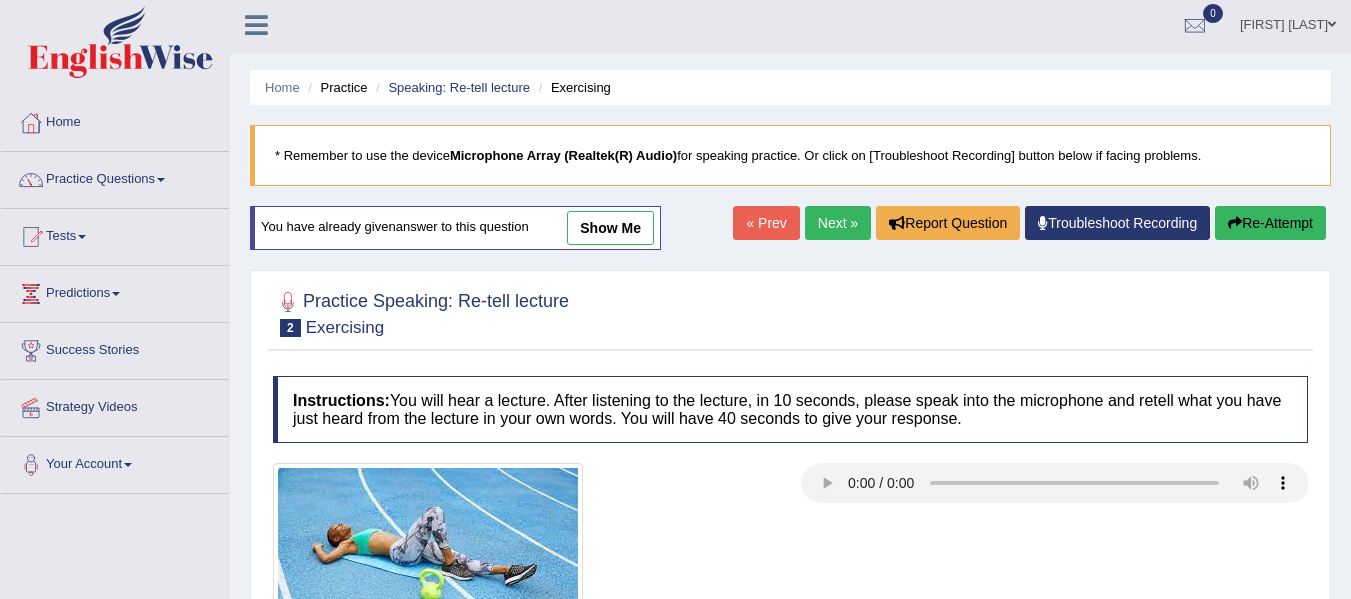 scroll, scrollTop: 110, scrollLeft: 0, axis: vertical 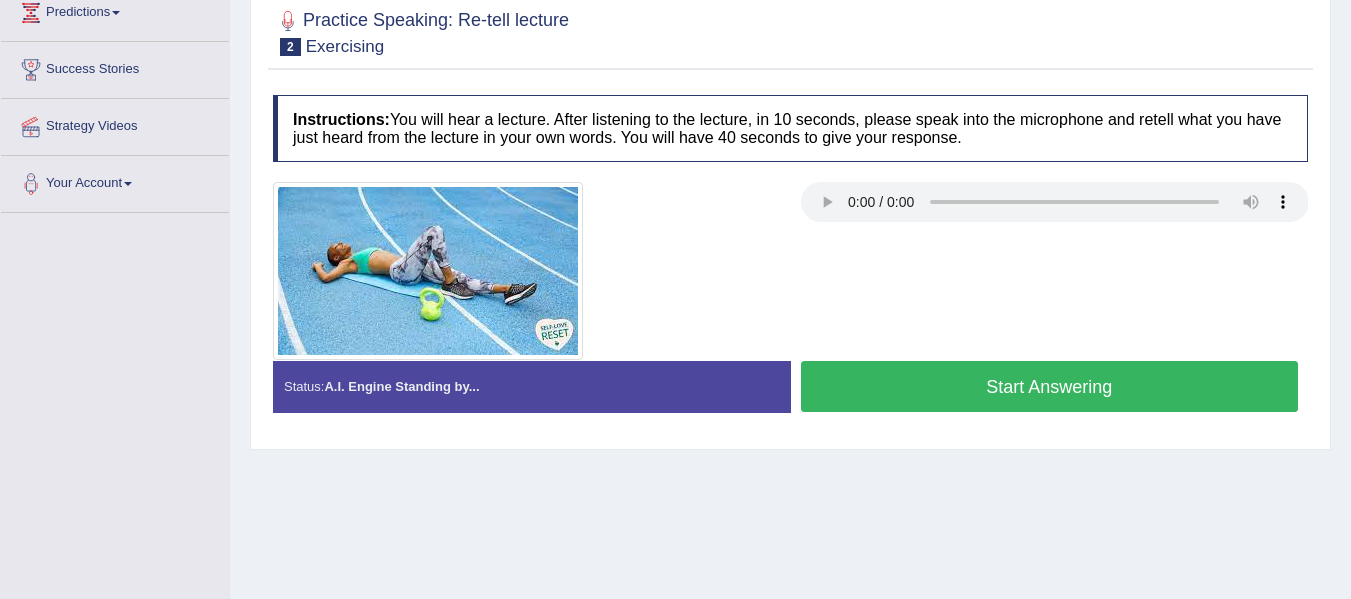 click at bounding box center [790, 271] 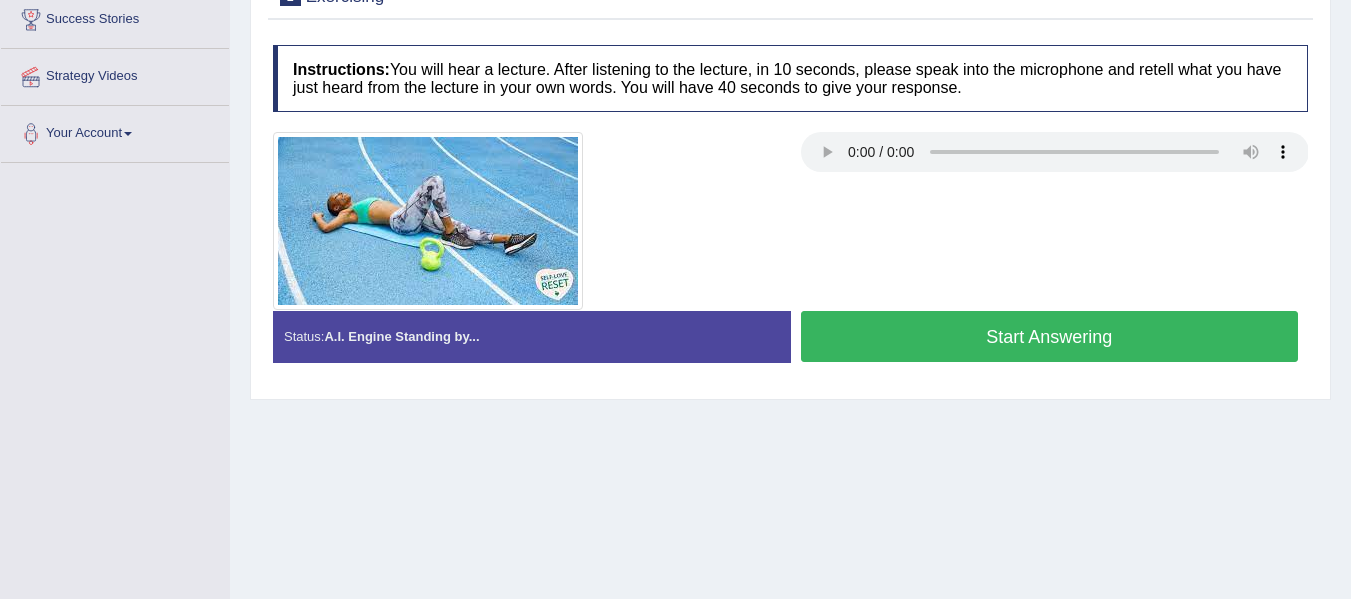 scroll, scrollTop: 390, scrollLeft: 0, axis: vertical 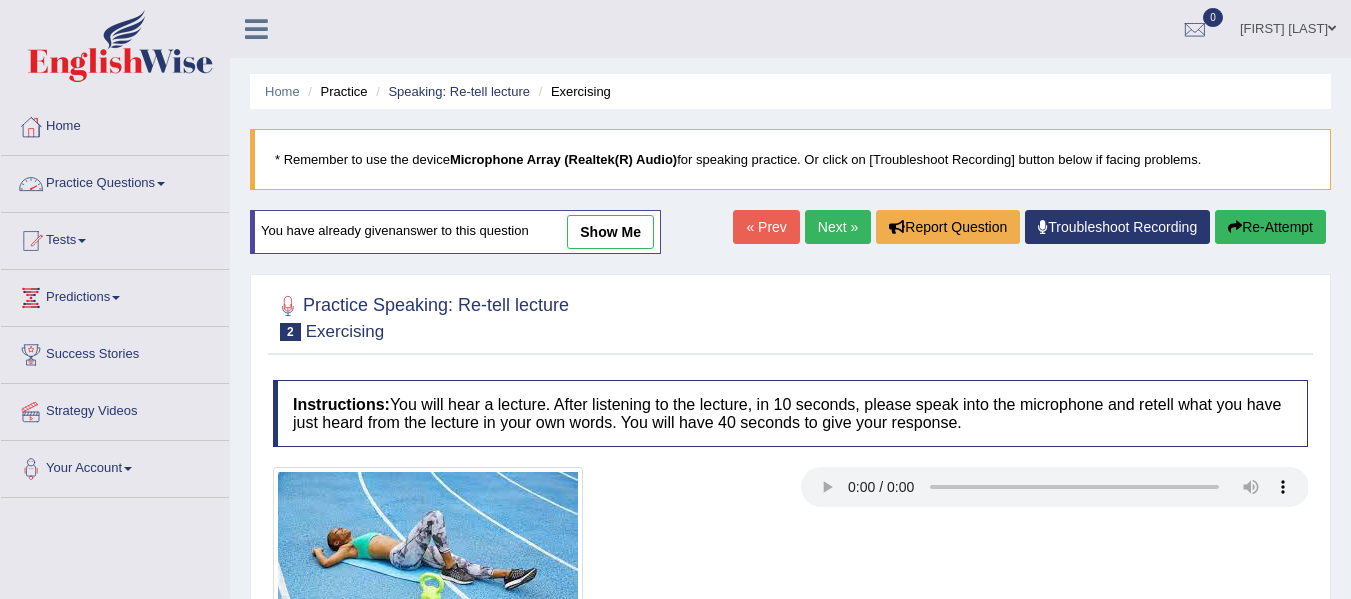 click on "Practice Questions" at bounding box center (115, 181) 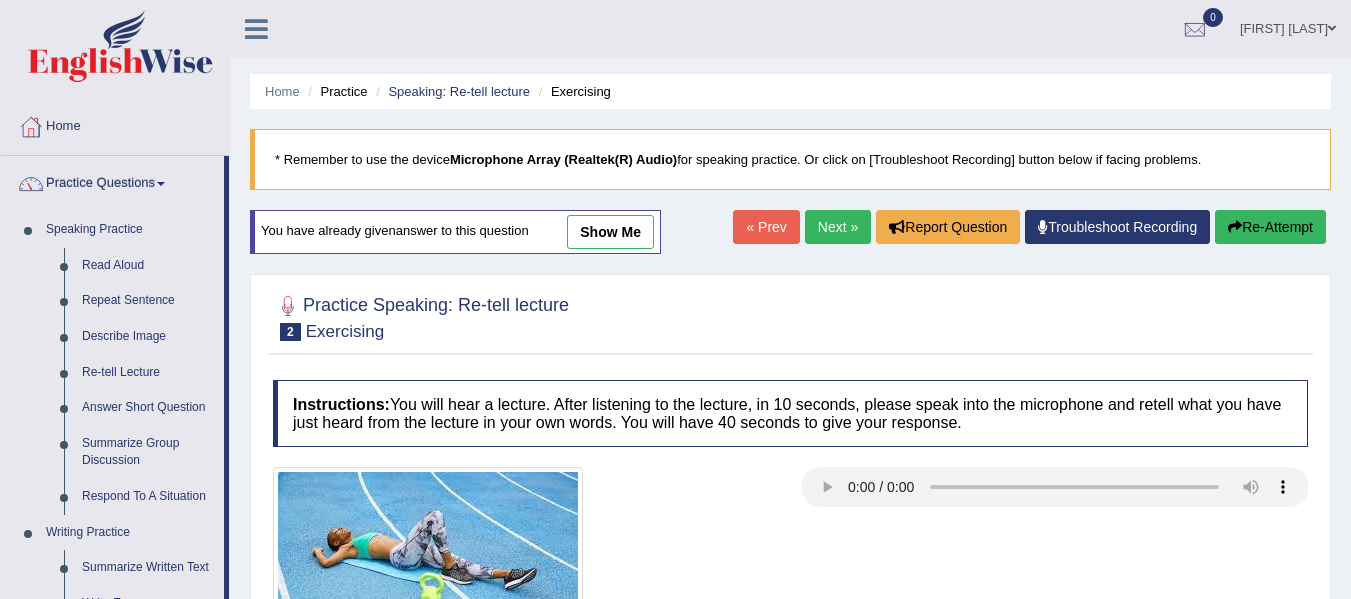 drag, startPoint x: 229, startPoint y: 428, endPoint x: 228, endPoint y: 474, distance: 46.010868 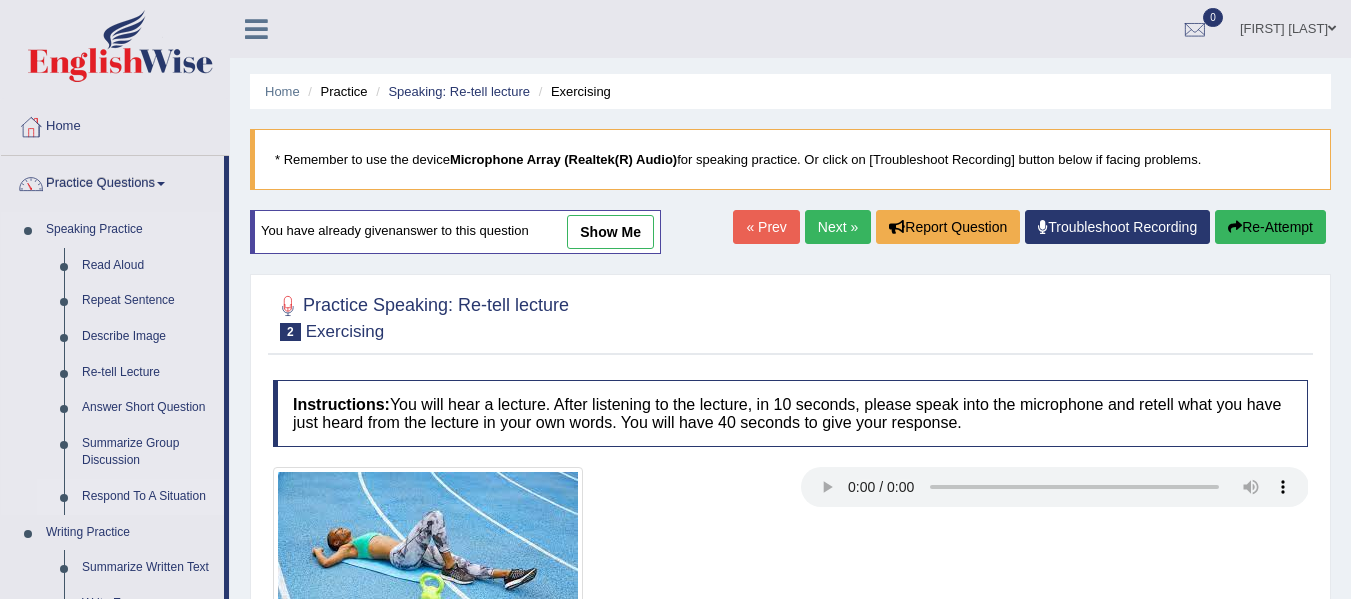 drag, startPoint x: 230, startPoint y: 474, endPoint x: 223, endPoint y: 495, distance: 22.135944 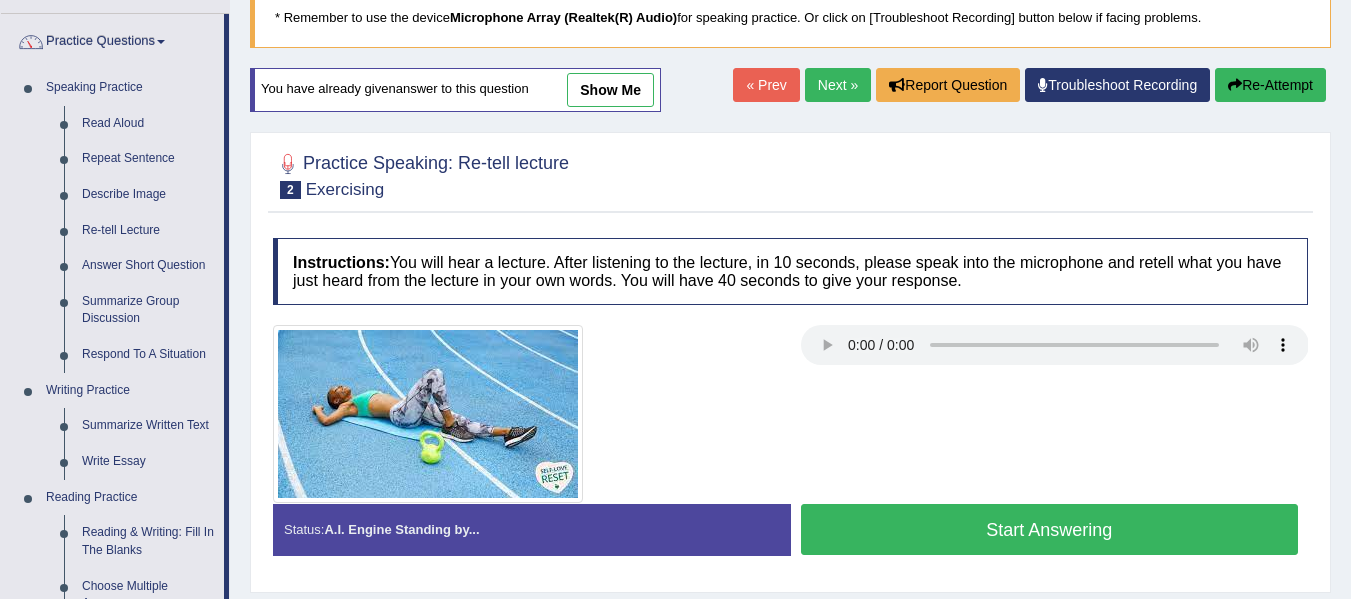 scroll, scrollTop: 164, scrollLeft: 0, axis: vertical 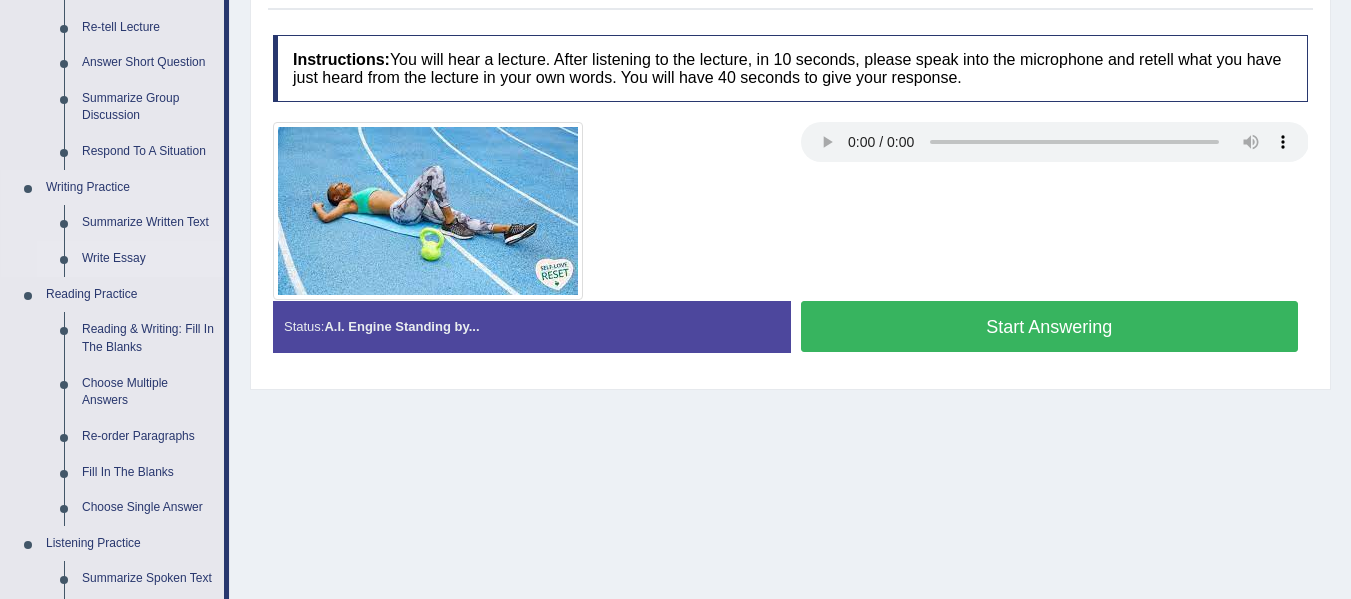 click on "Write Essay" at bounding box center [148, 259] 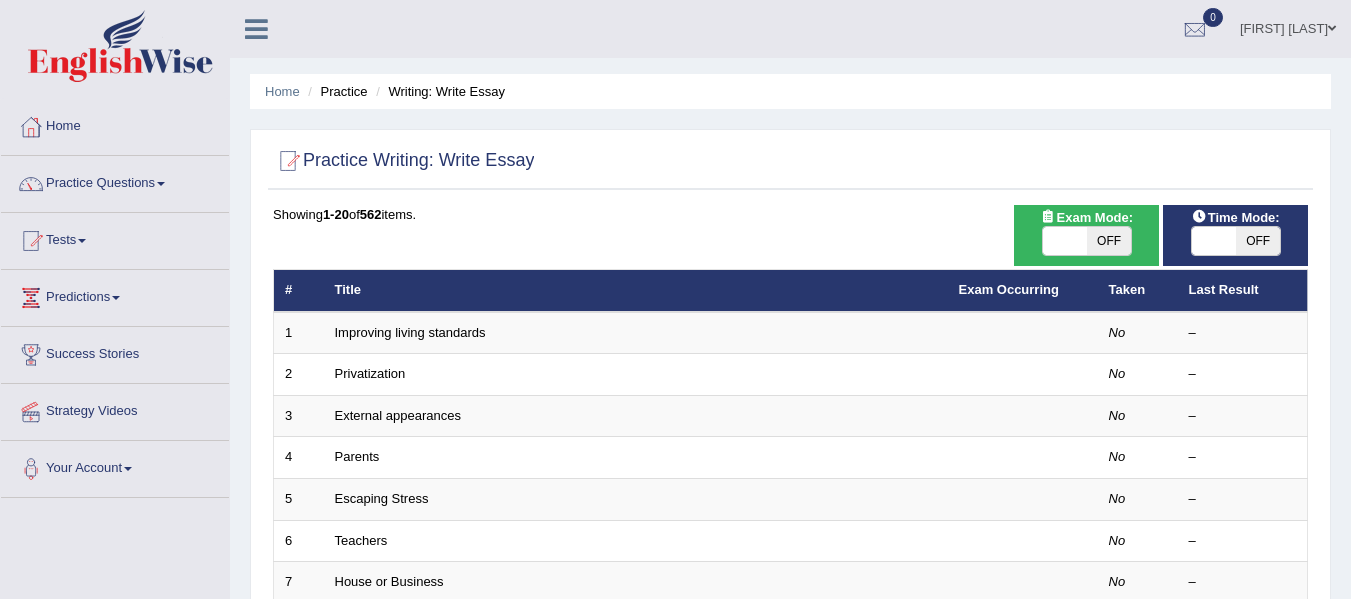 scroll, scrollTop: 0, scrollLeft: 0, axis: both 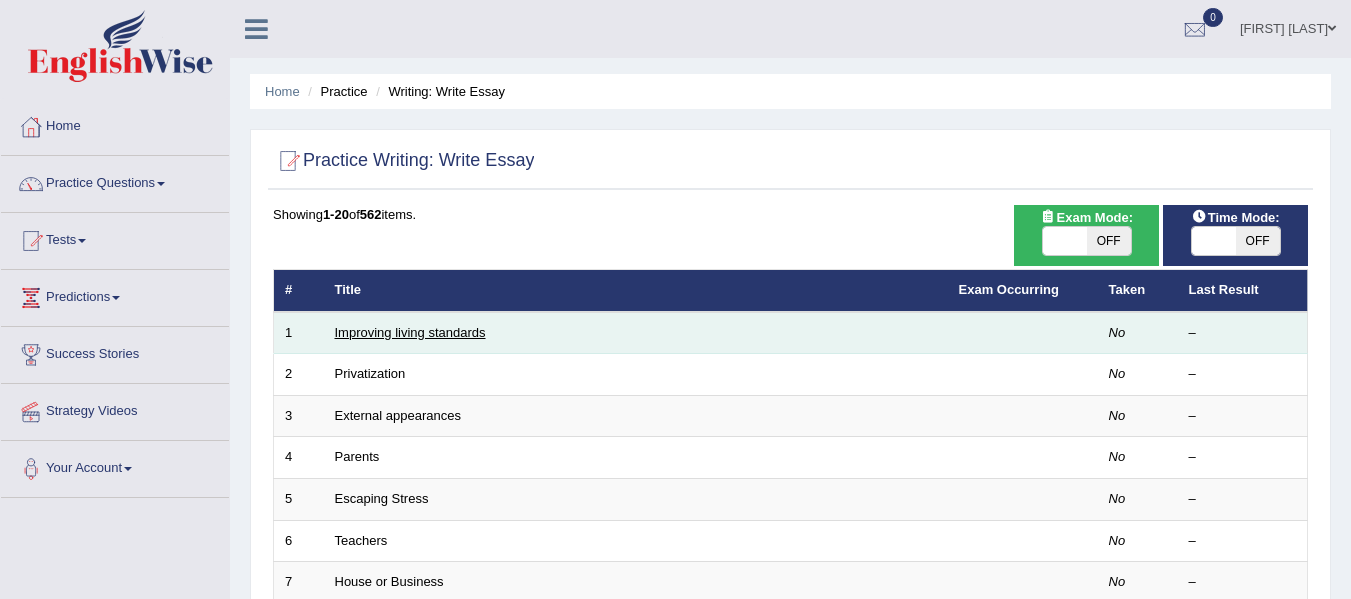 click on "Improving living standards" at bounding box center [410, 332] 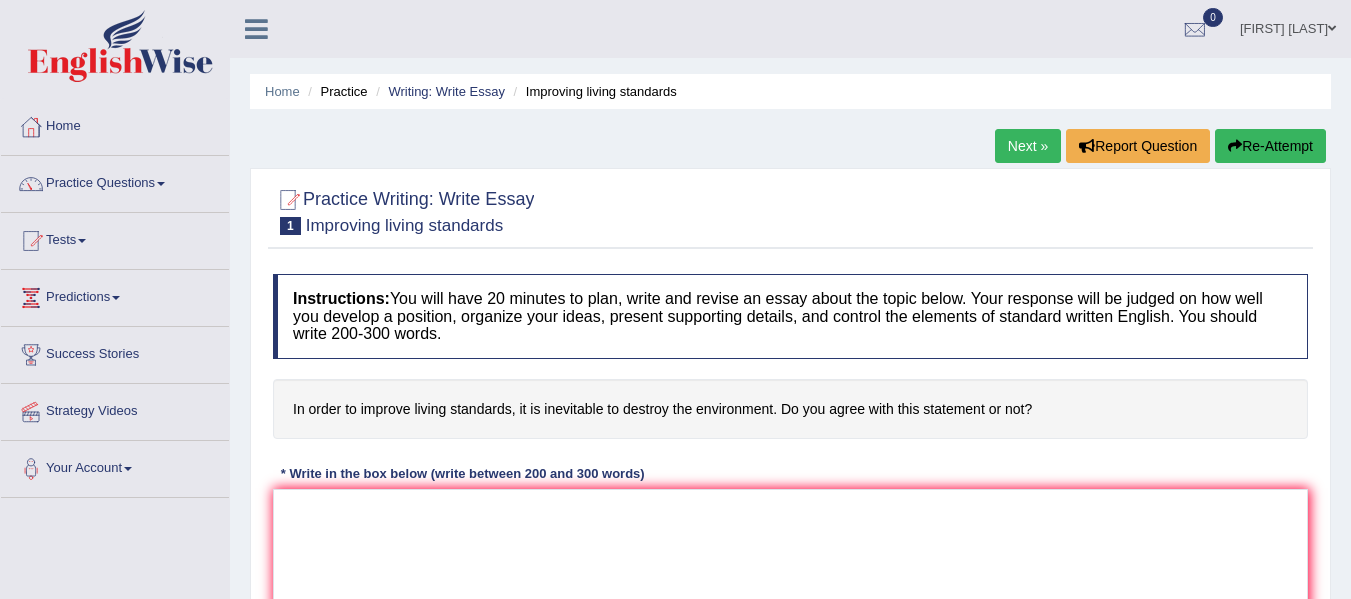 scroll, scrollTop: 0, scrollLeft: 0, axis: both 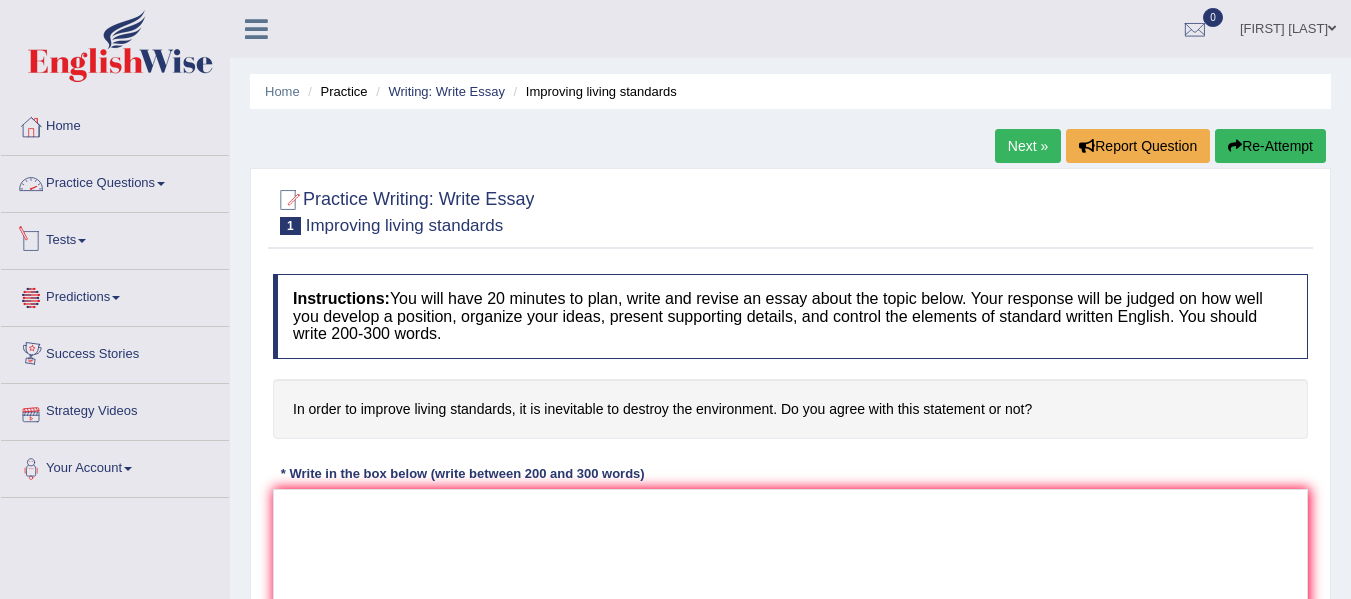 click on "Practice Questions" at bounding box center [115, 181] 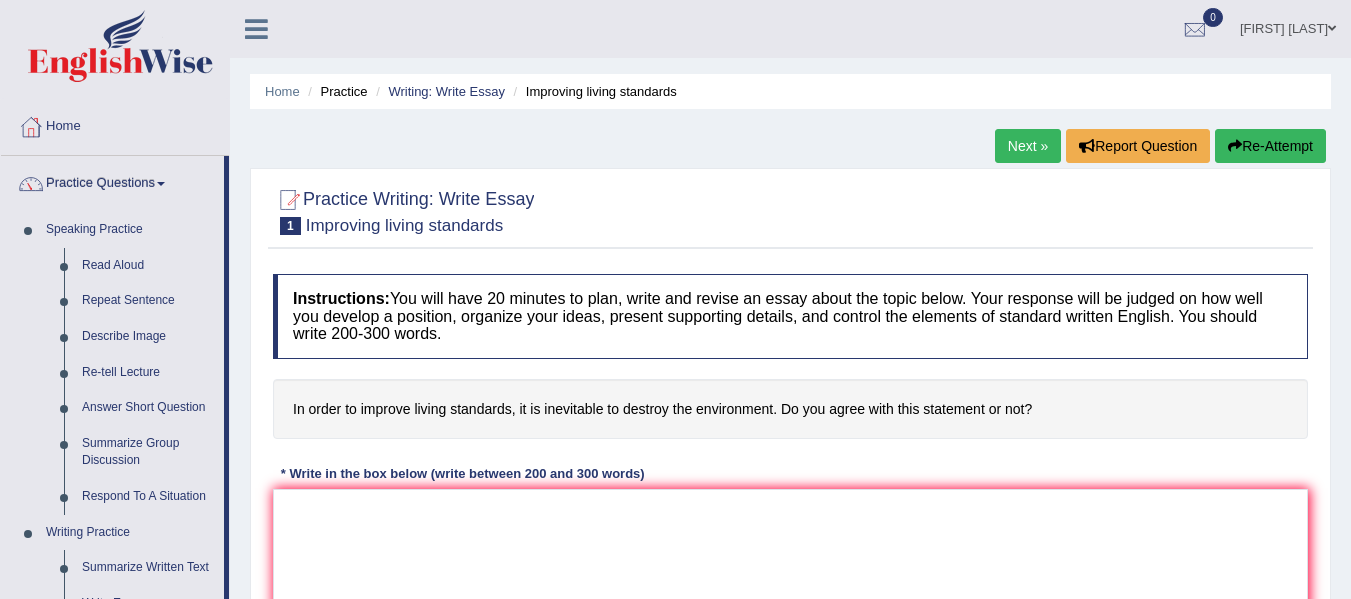 click on "Practice Questions   Speaking Practice Read Aloud
Repeat Sentence
Describe Image
Re-tell Lecture
Answer Short Question
Summarize Group Discussion
Respond To A Situation
Writing Practice  Summarize Written Text
Write Essay
Reading Practice  Reading & Writing: Fill In The Blanks
Choose Multiple Answers
Re-order Paragraphs
Fill In The Blanks
Choose Single Answer
Listening Practice  Summarize Spoken Text
Highlight Incorrect Words
Highlight Correct Summary
Select Missing Word
Choose Single Answer
Choose Multiple Answers
Fill In The Blanks
Write From Dictation
Pronunciation" at bounding box center (115, 718) 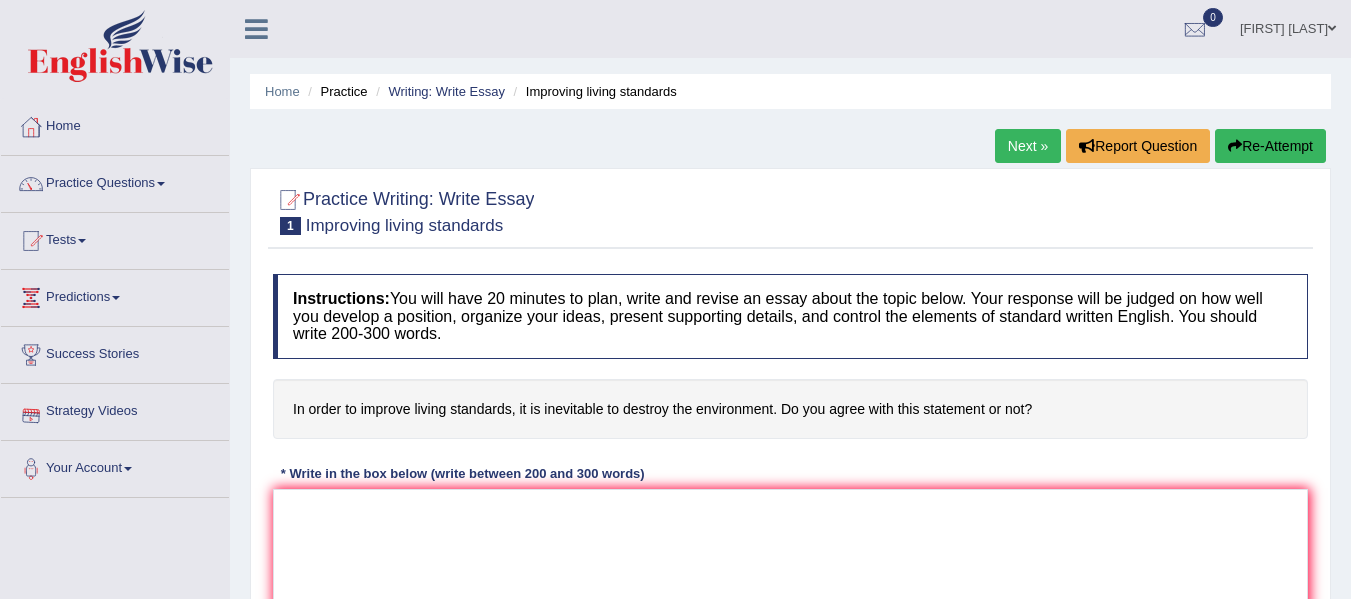click on "Practice Questions" at bounding box center [115, 181] 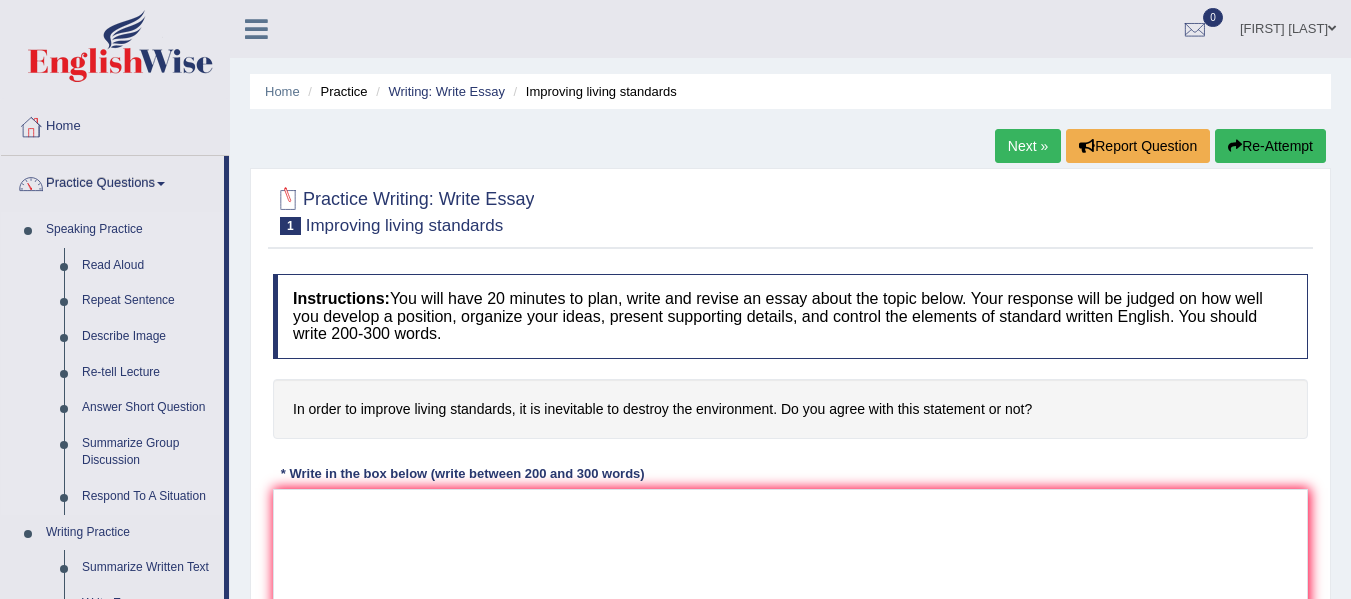 click on "Speaking Practice" at bounding box center (130, 230) 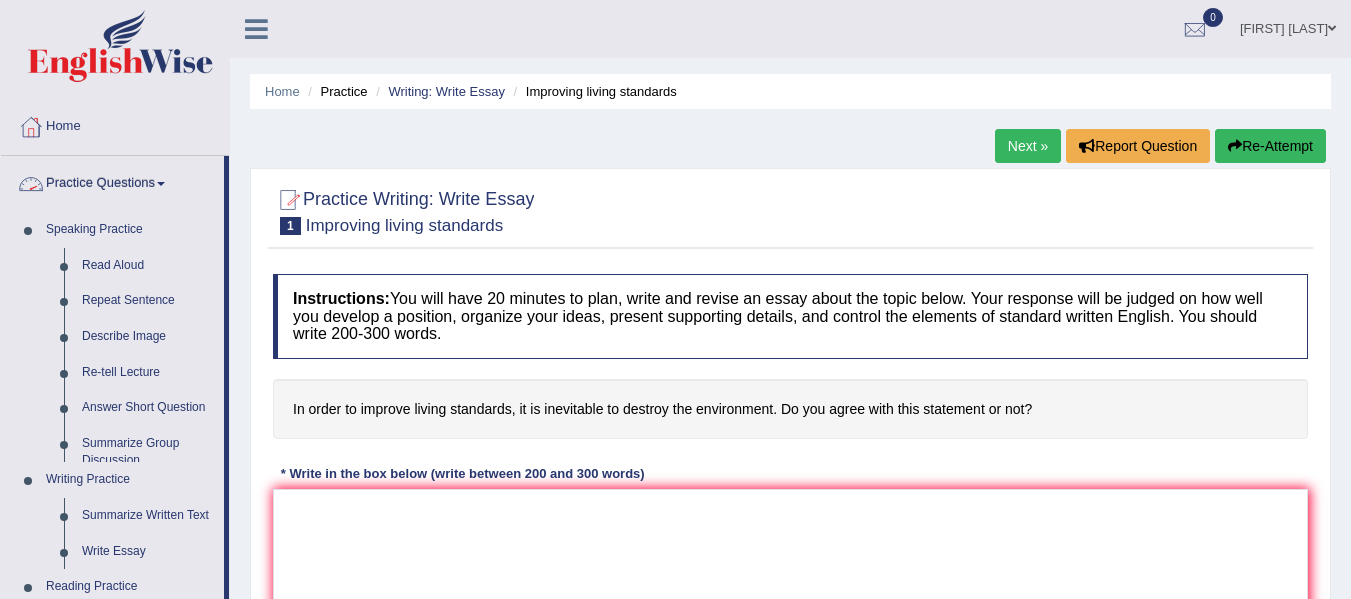 click on "Practice Questions" at bounding box center (112, 181) 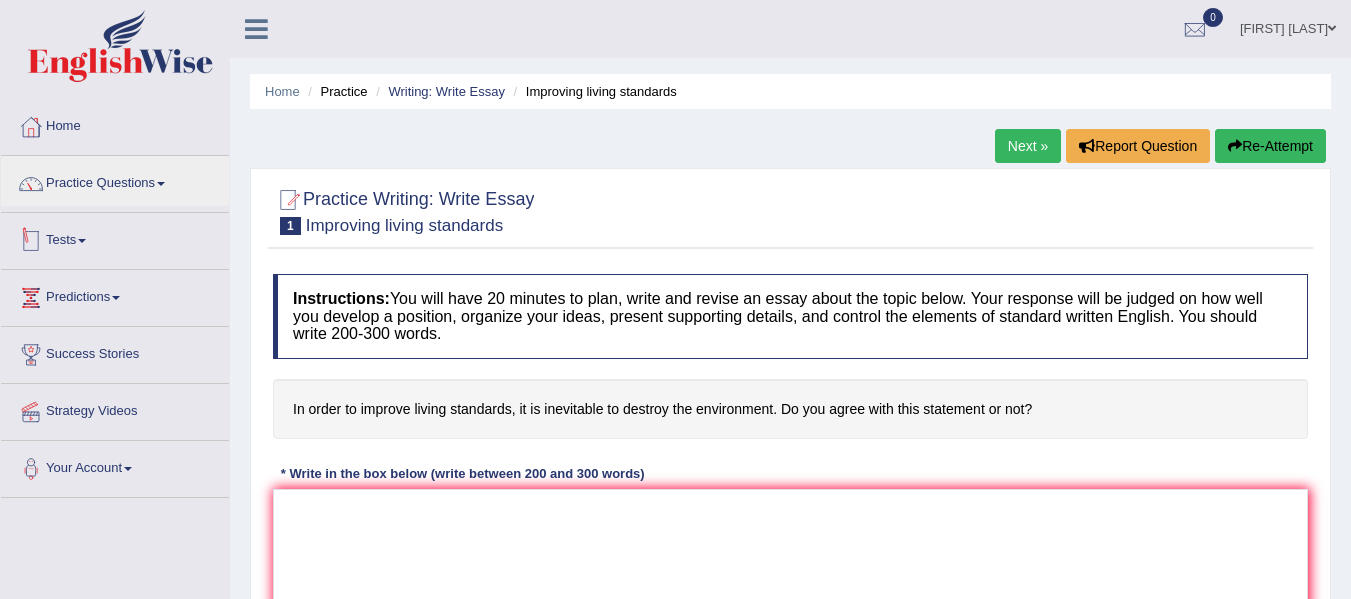 click on "Tests" at bounding box center [115, 238] 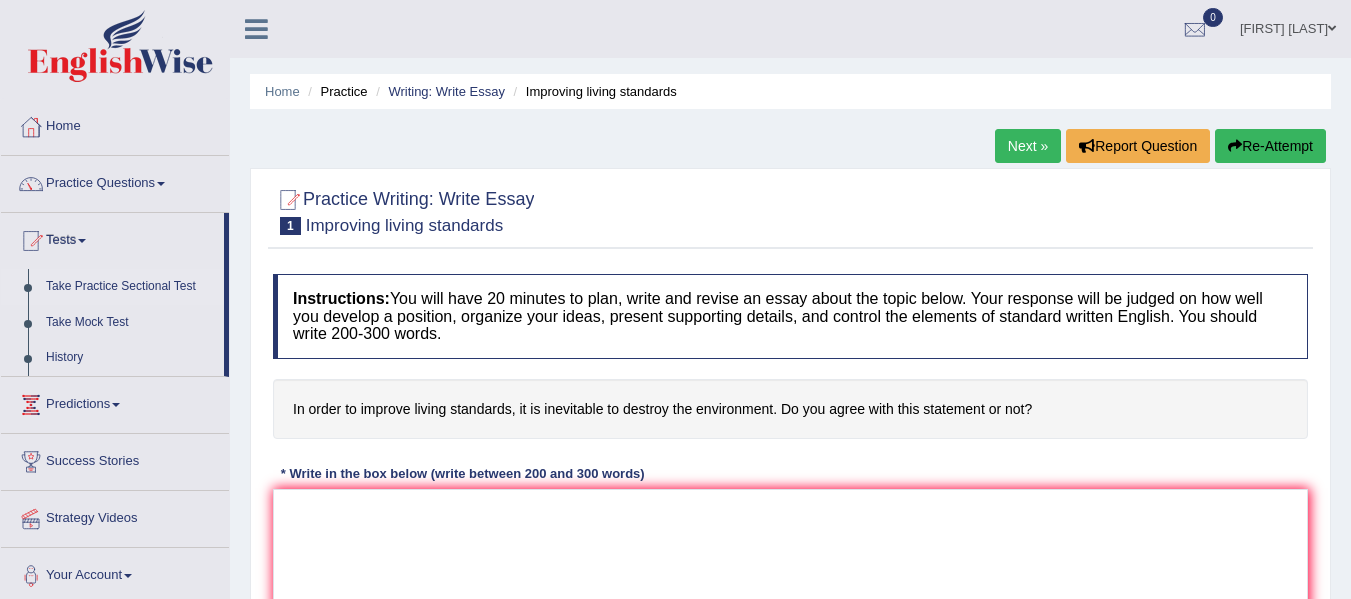 click on "Take Practice Sectional Test" at bounding box center [130, 287] 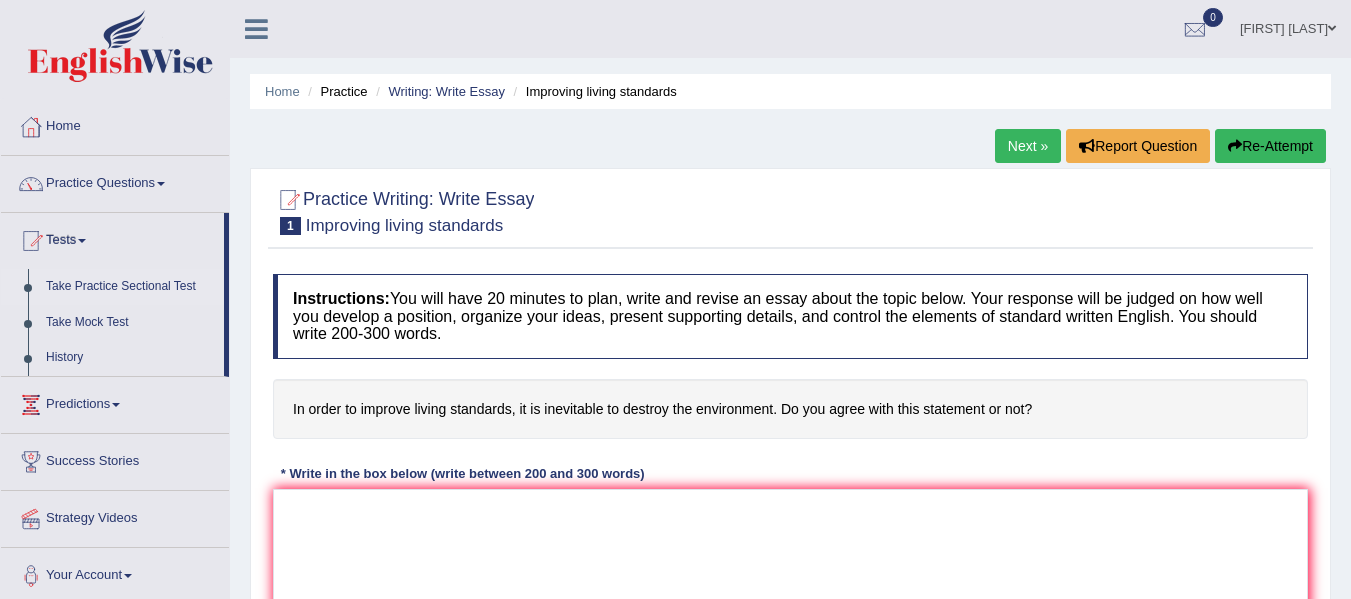 click on "Take Practice Sectional Test" at bounding box center (130, 287) 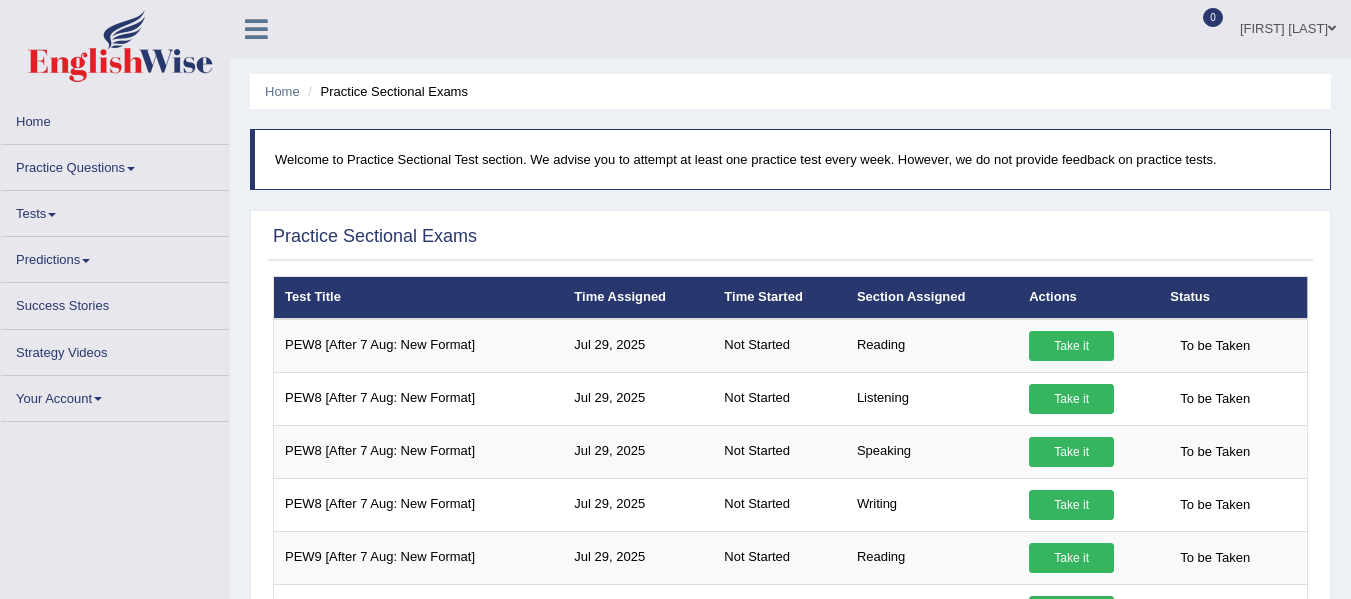 scroll, scrollTop: 0, scrollLeft: 0, axis: both 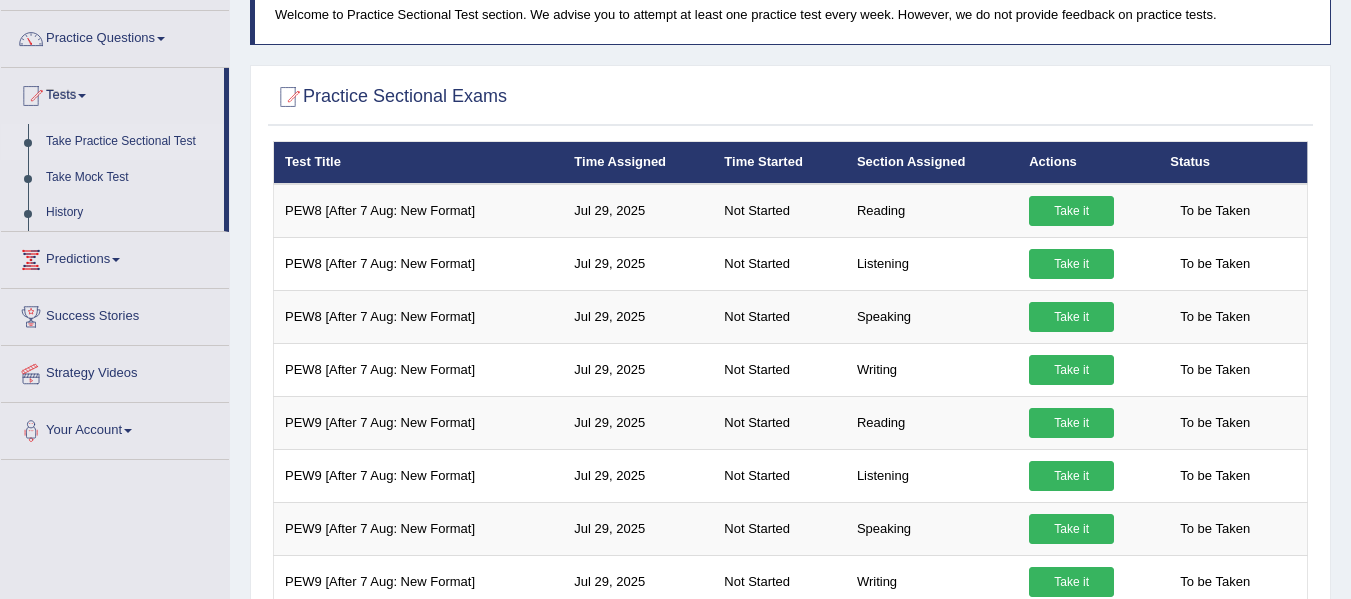 drag, startPoint x: 230, startPoint y: 170, endPoint x: 230, endPoint y: 183, distance: 13 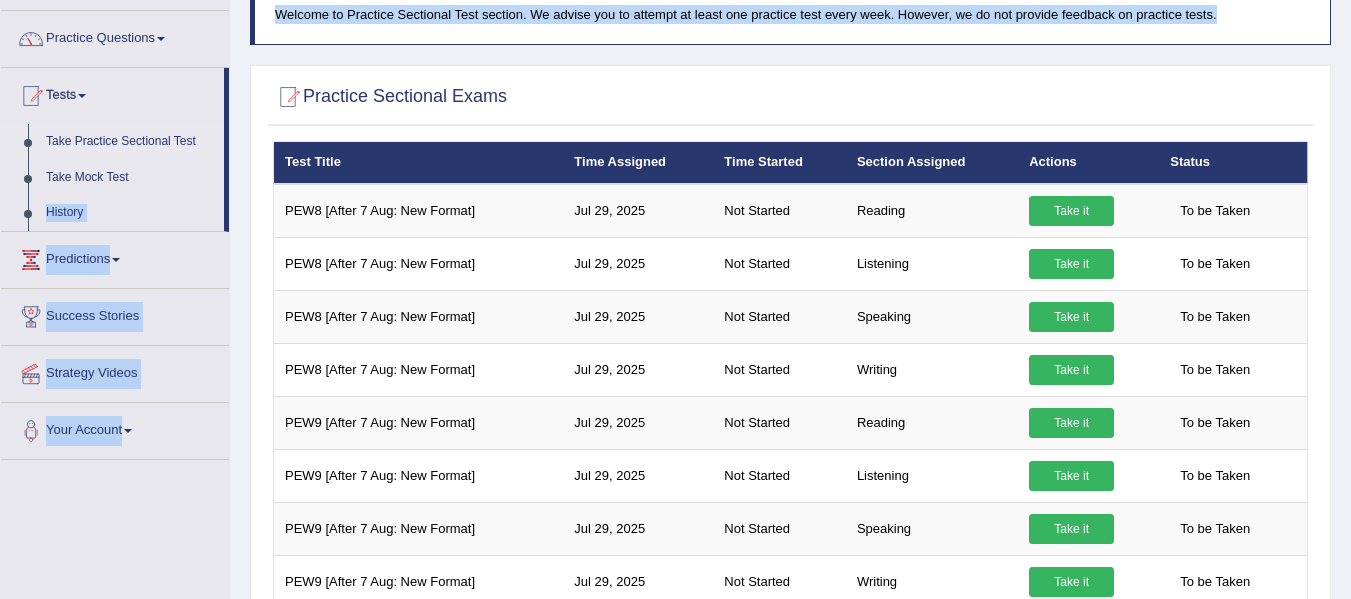 drag, startPoint x: 226, startPoint y: 181, endPoint x: 230, endPoint y: 214, distance: 33.24154 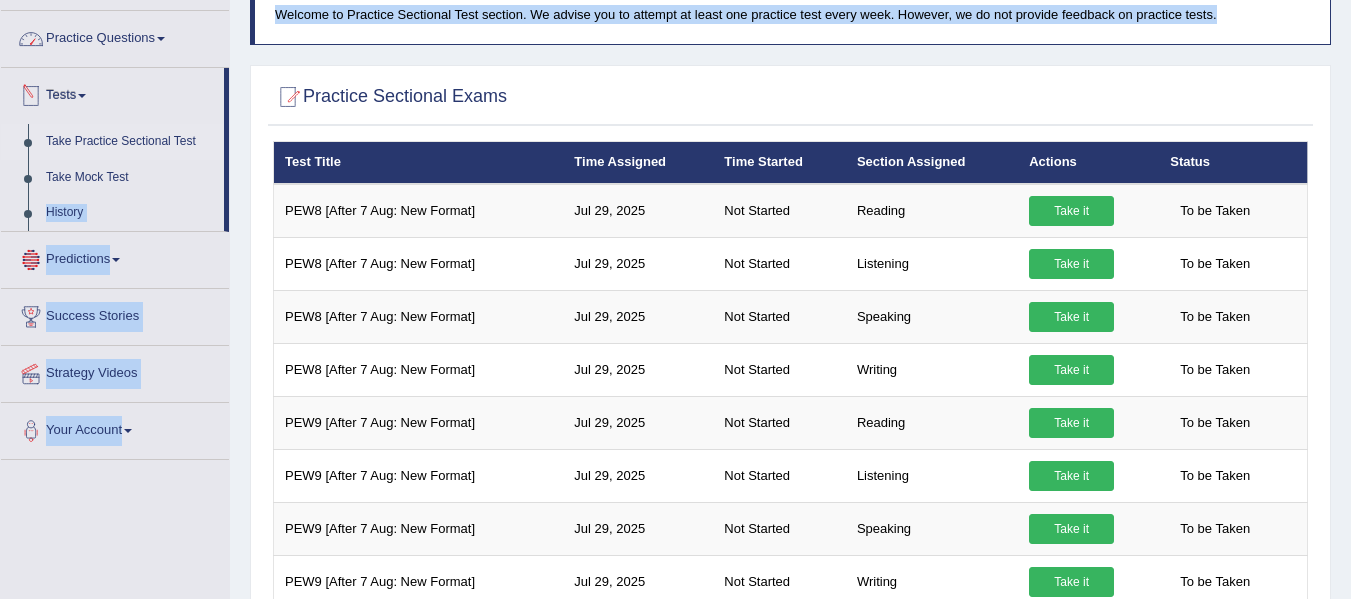 click on "Practice Questions" at bounding box center (115, 36) 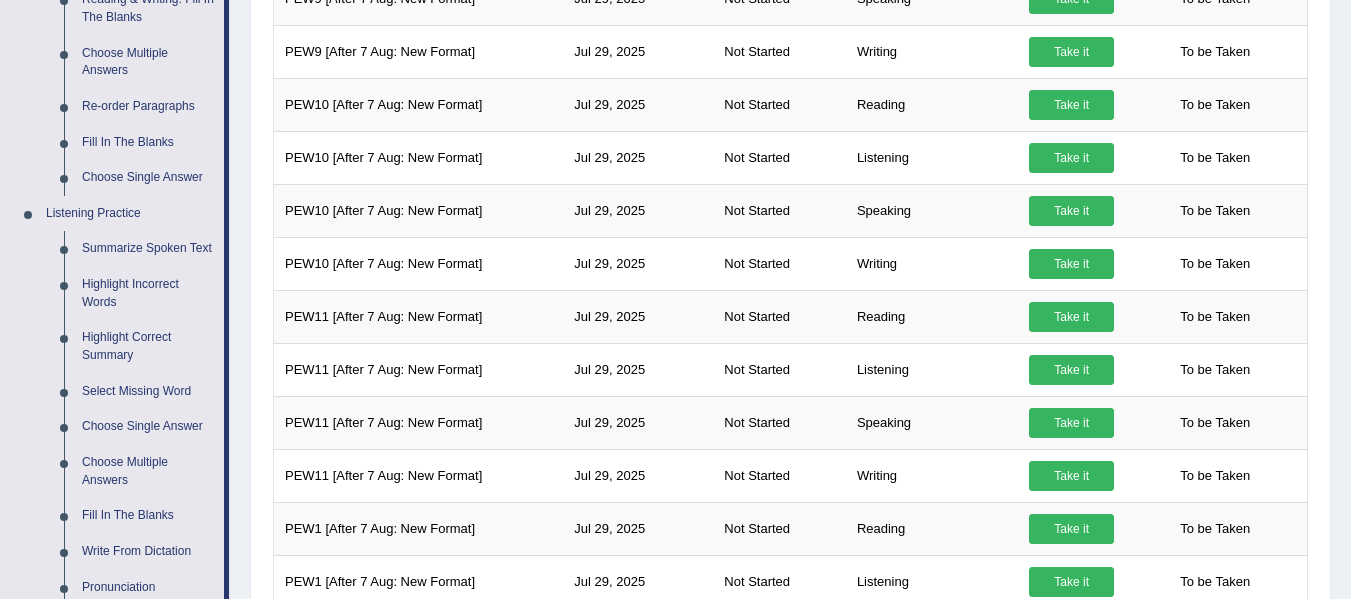 scroll, scrollTop: 699, scrollLeft: 0, axis: vertical 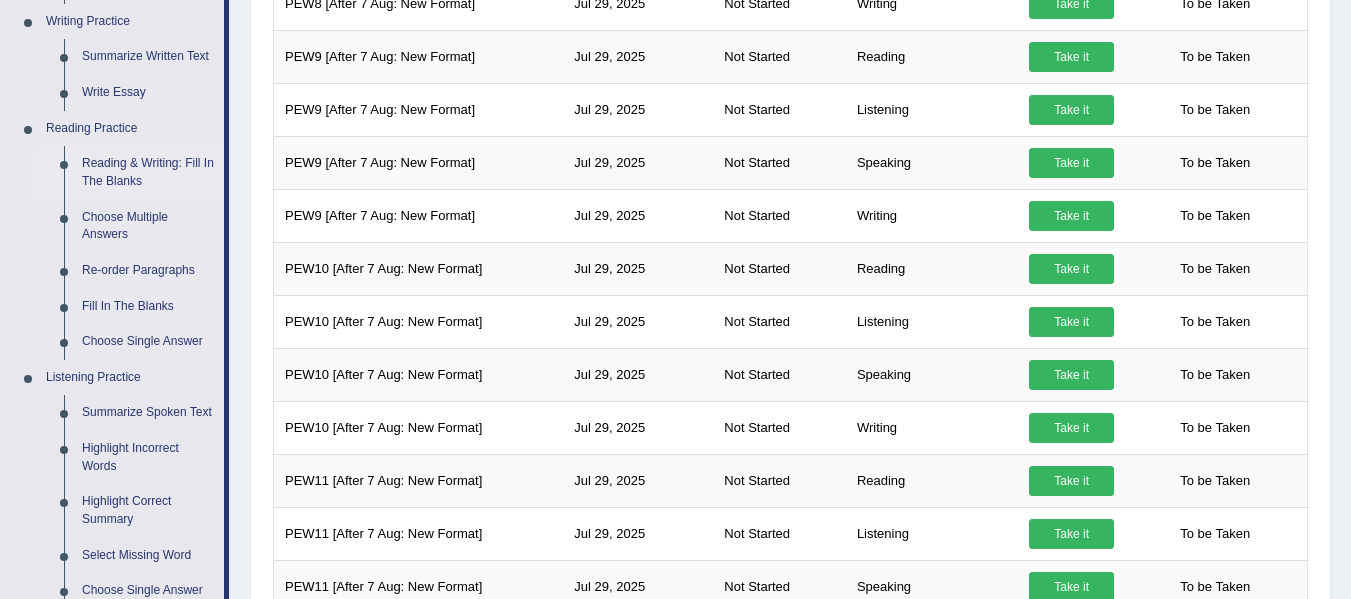 click on "Reading & Writing: Fill In The Blanks" at bounding box center [148, 172] 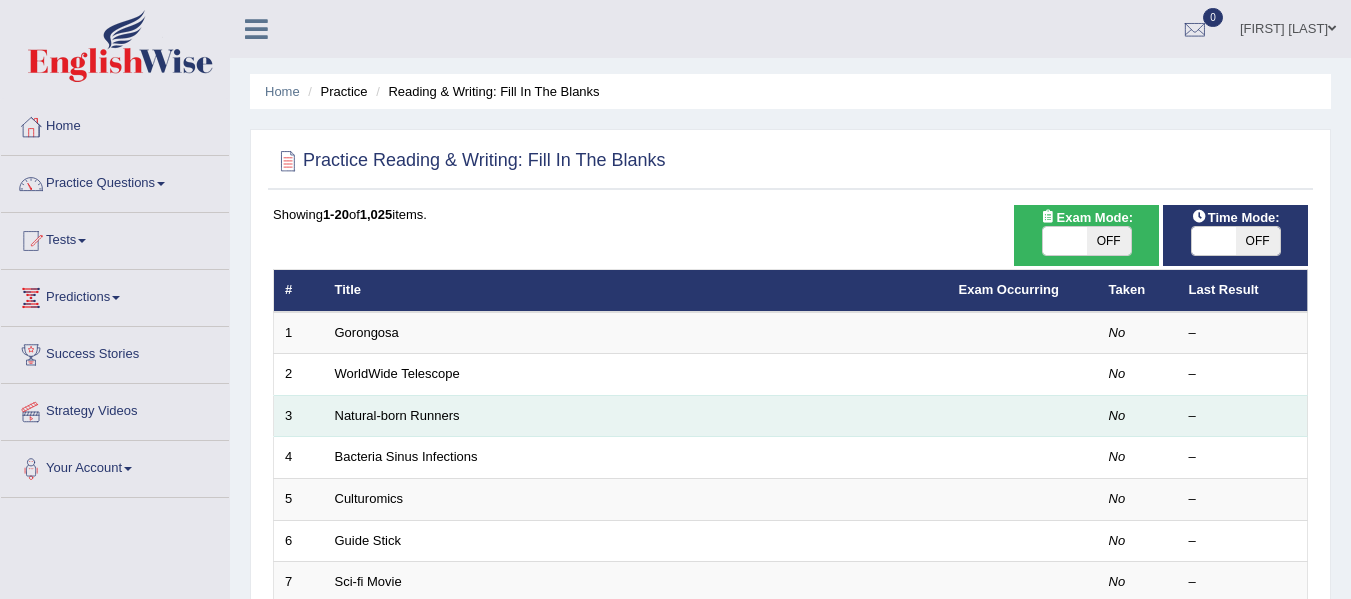 scroll, scrollTop: 0, scrollLeft: 0, axis: both 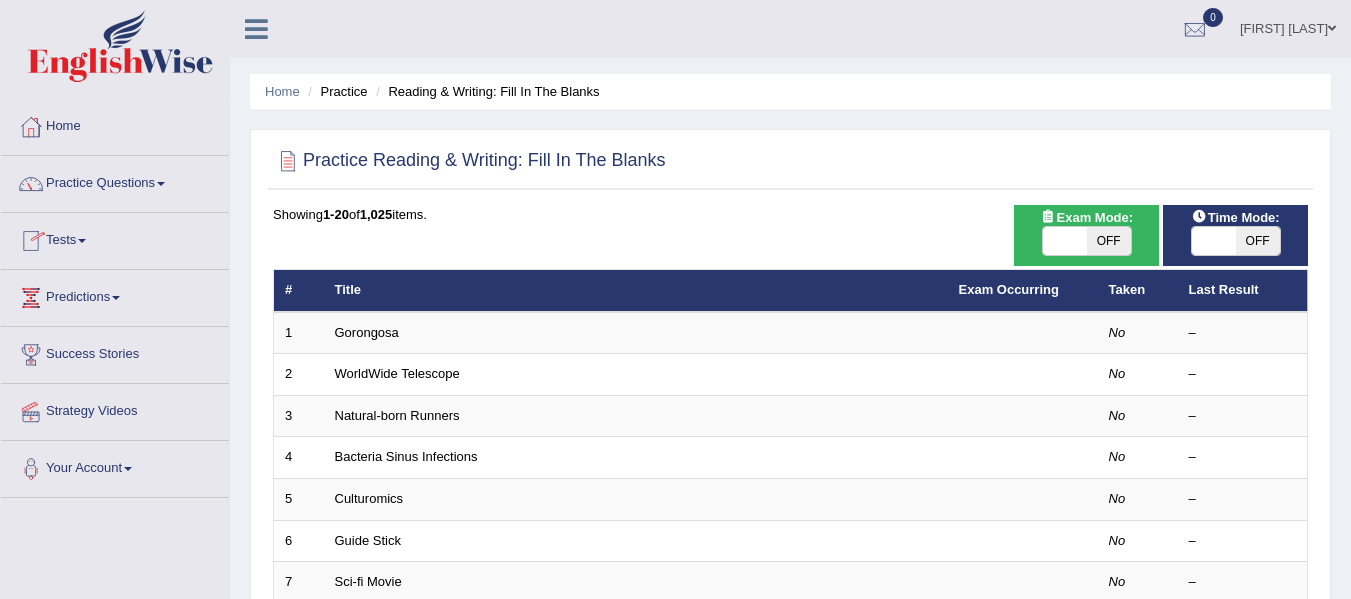 click on "OFF" at bounding box center [1109, 241] 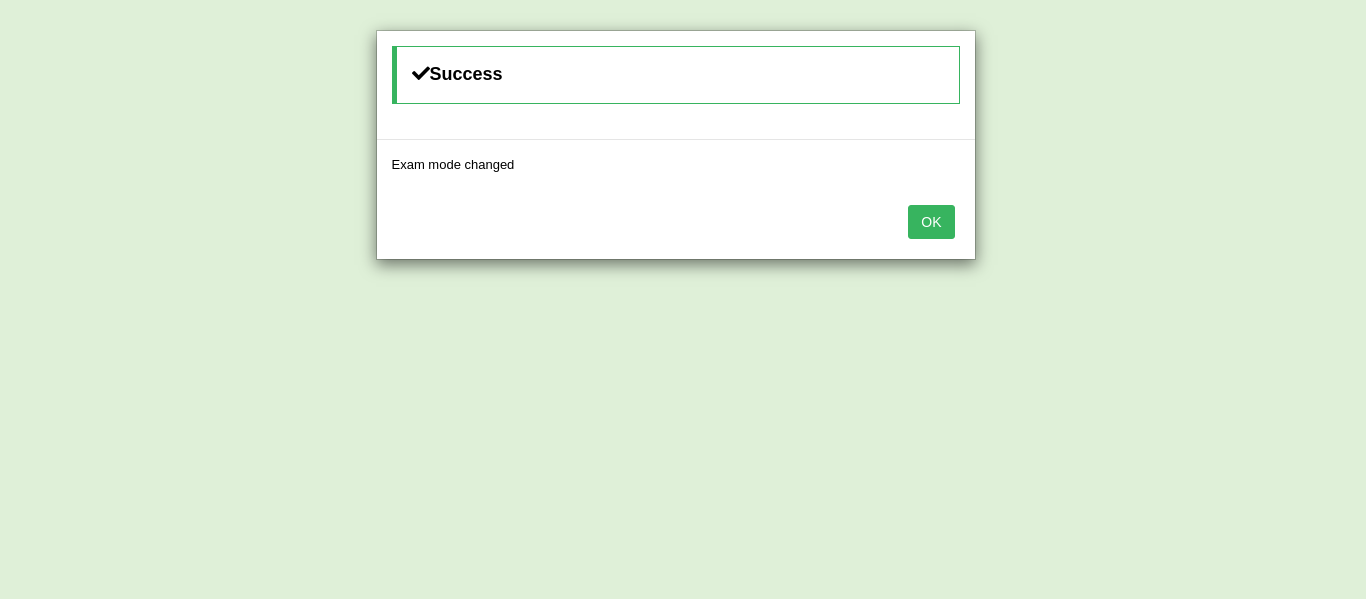 click on "OK" at bounding box center (931, 222) 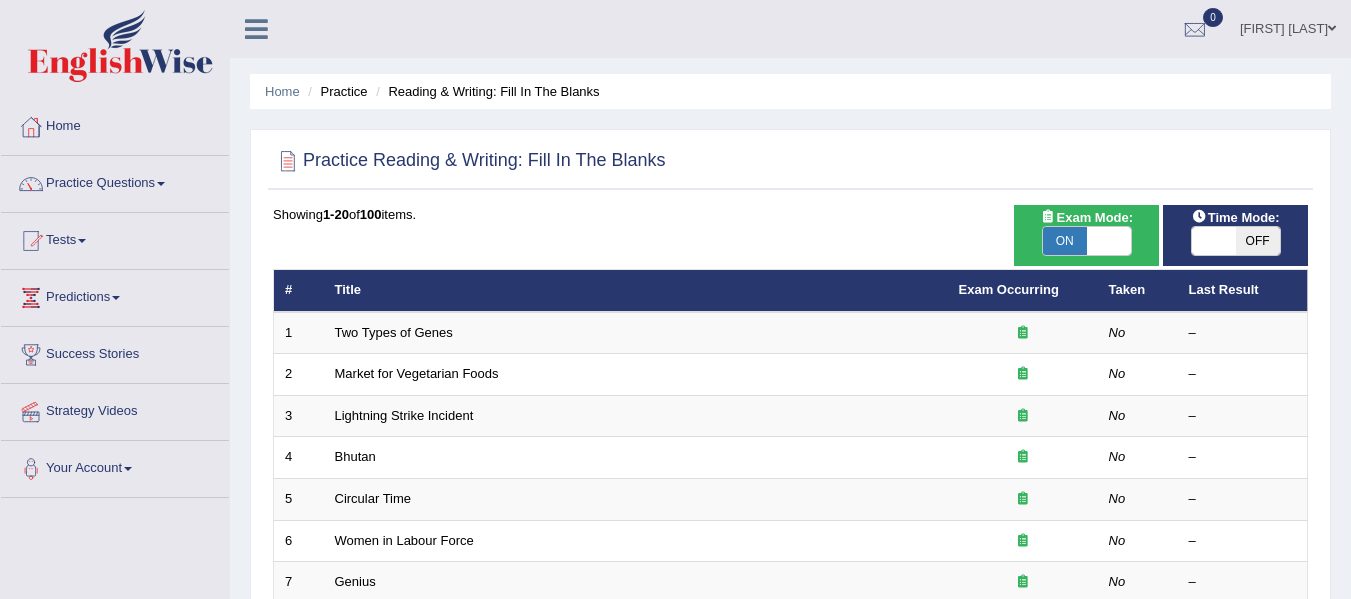 scroll, scrollTop: 0, scrollLeft: 0, axis: both 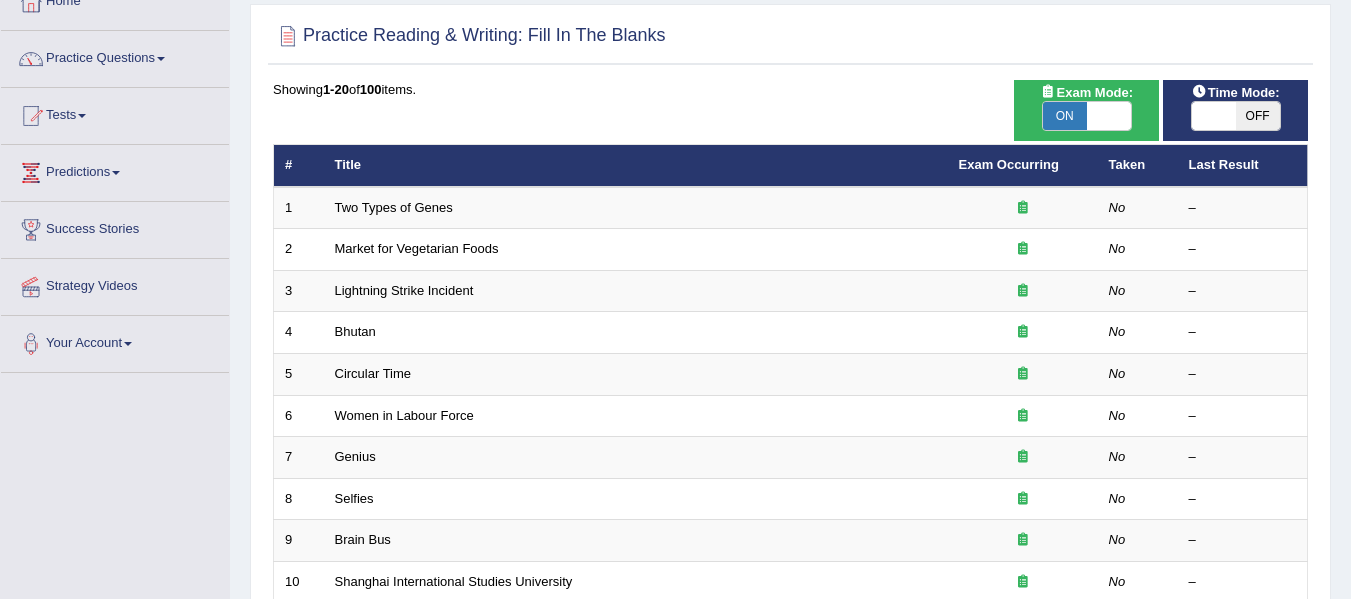 click on "OFF" at bounding box center (1258, 116) 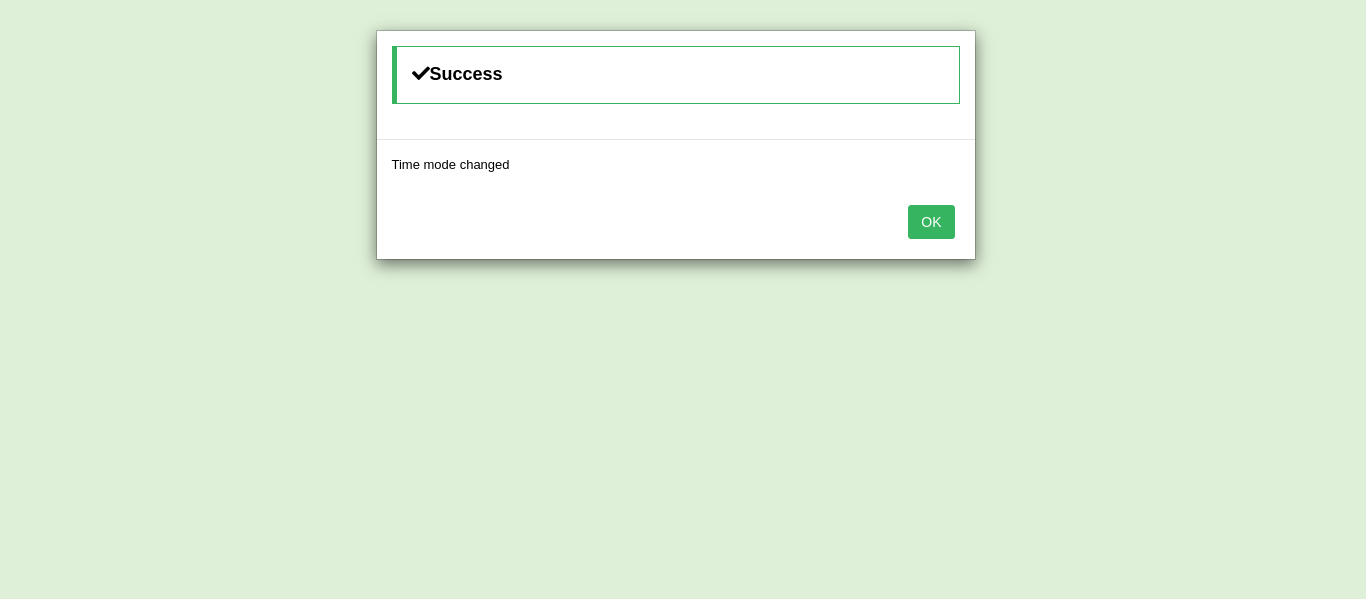 click on "OK" at bounding box center (931, 222) 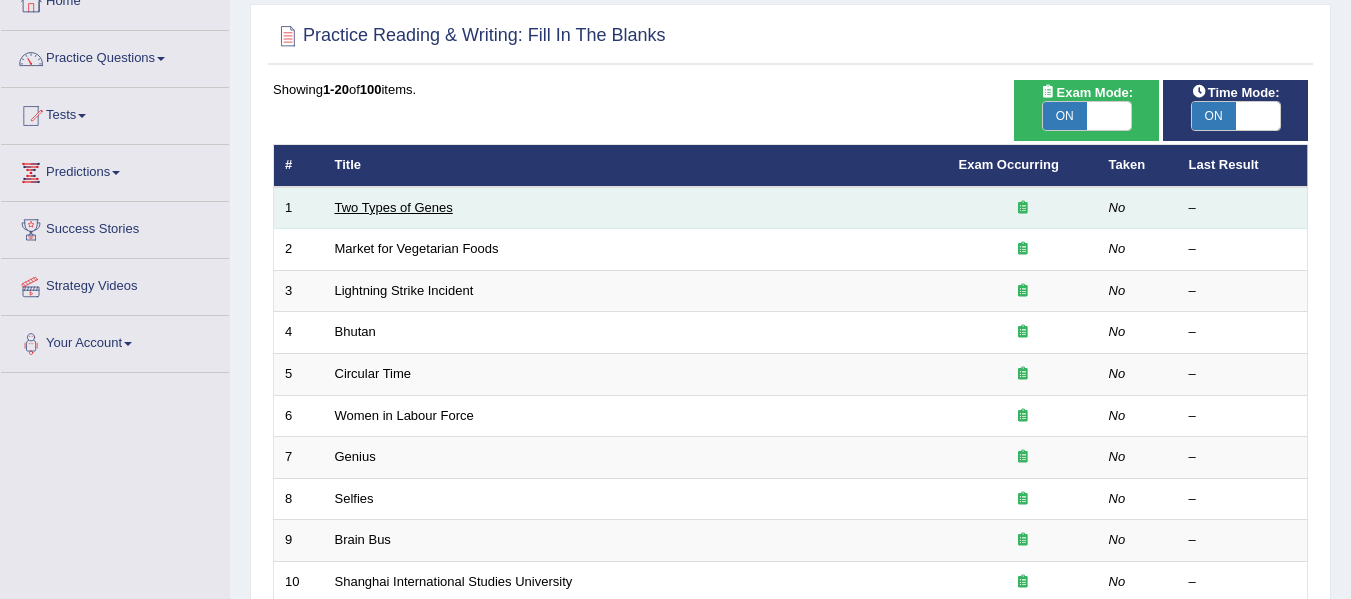 click on "Two Types of Genes" at bounding box center [636, 208] 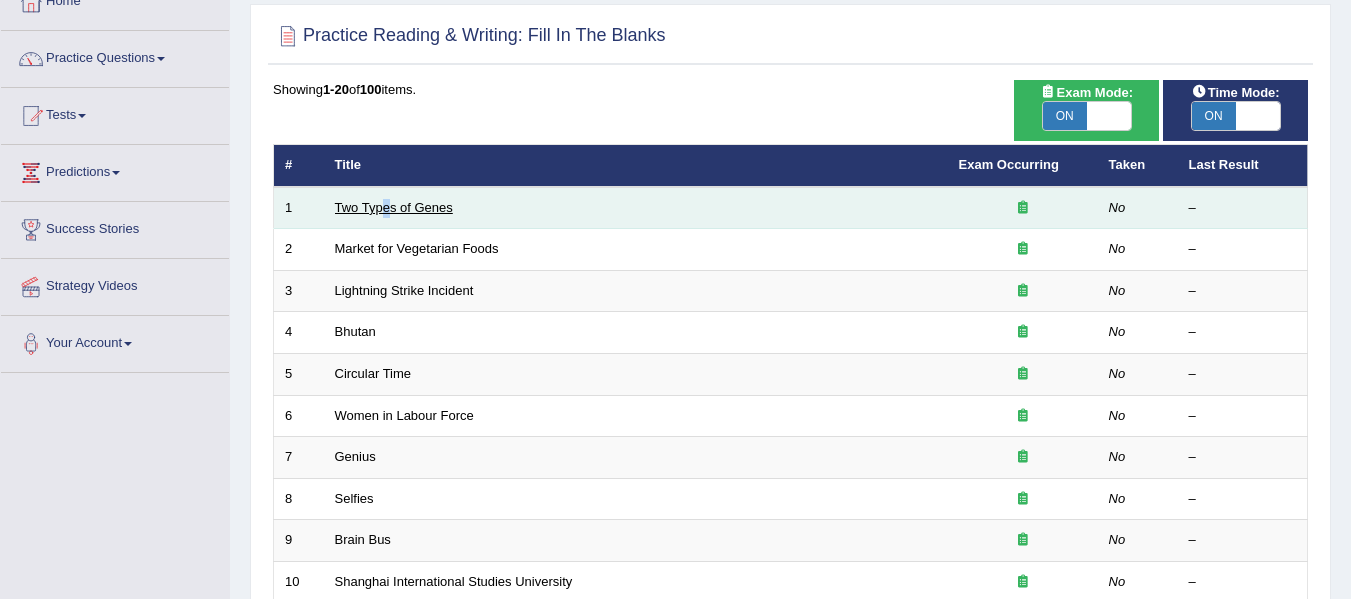 click on "Two Types of Genes" at bounding box center (394, 207) 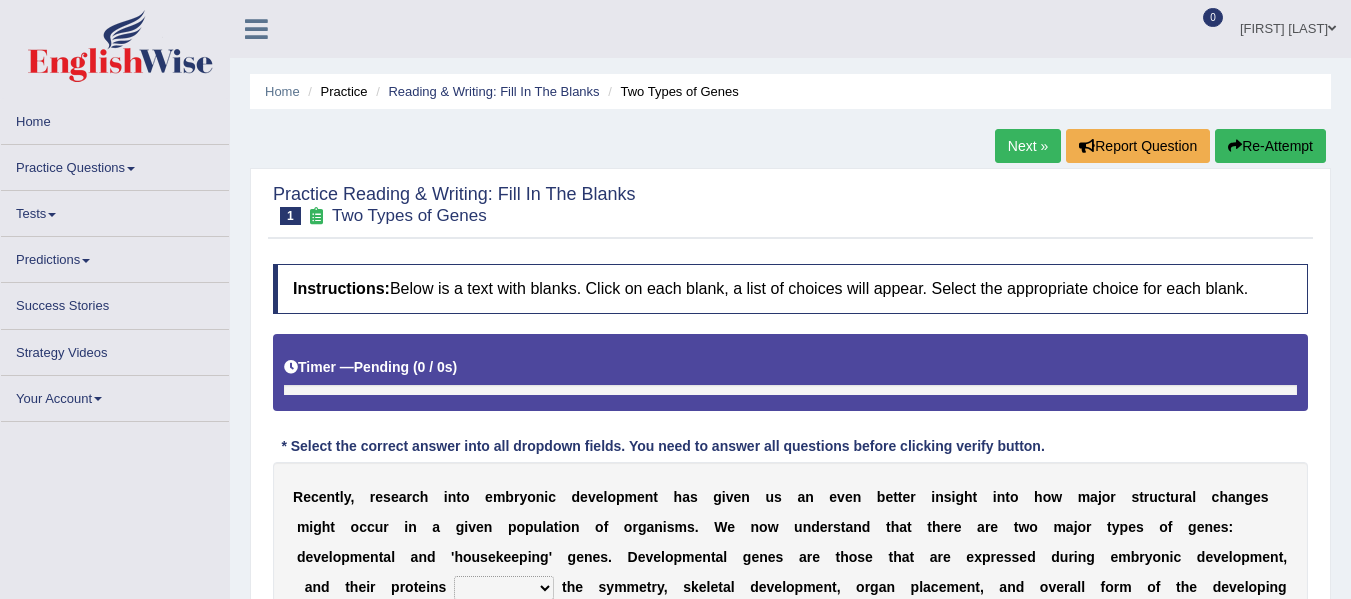 scroll, scrollTop: 0, scrollLeft: 0, axis: both 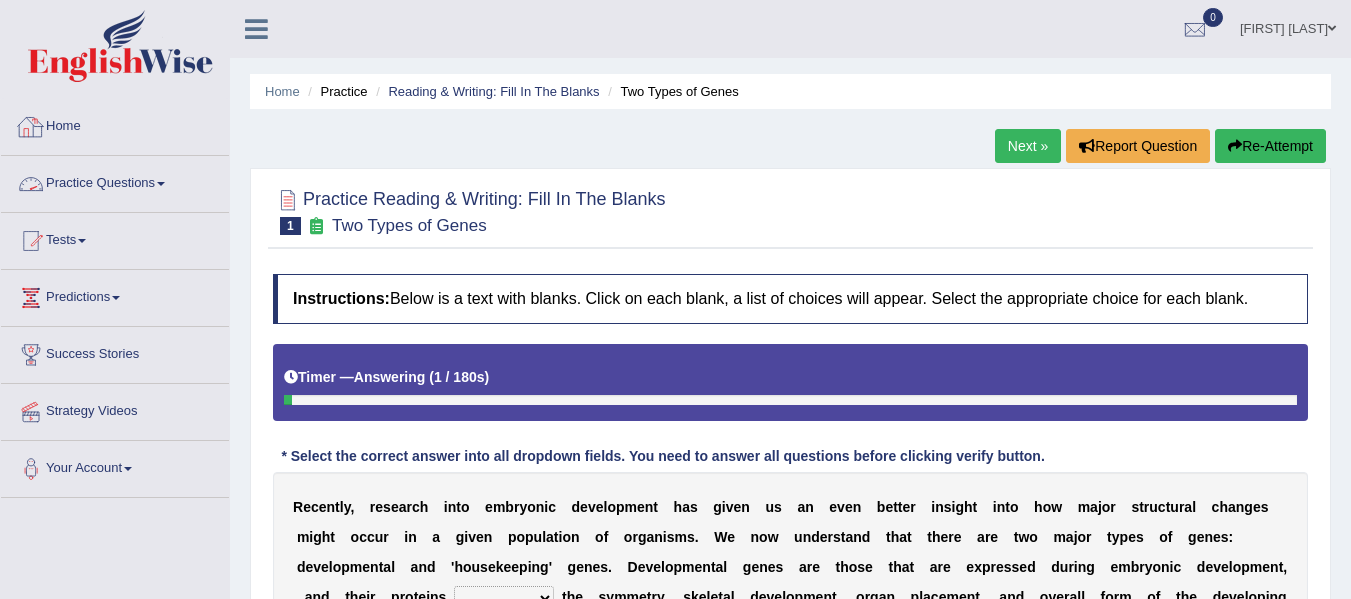 click on "Practice Questions" at bounding box center (115, 181) 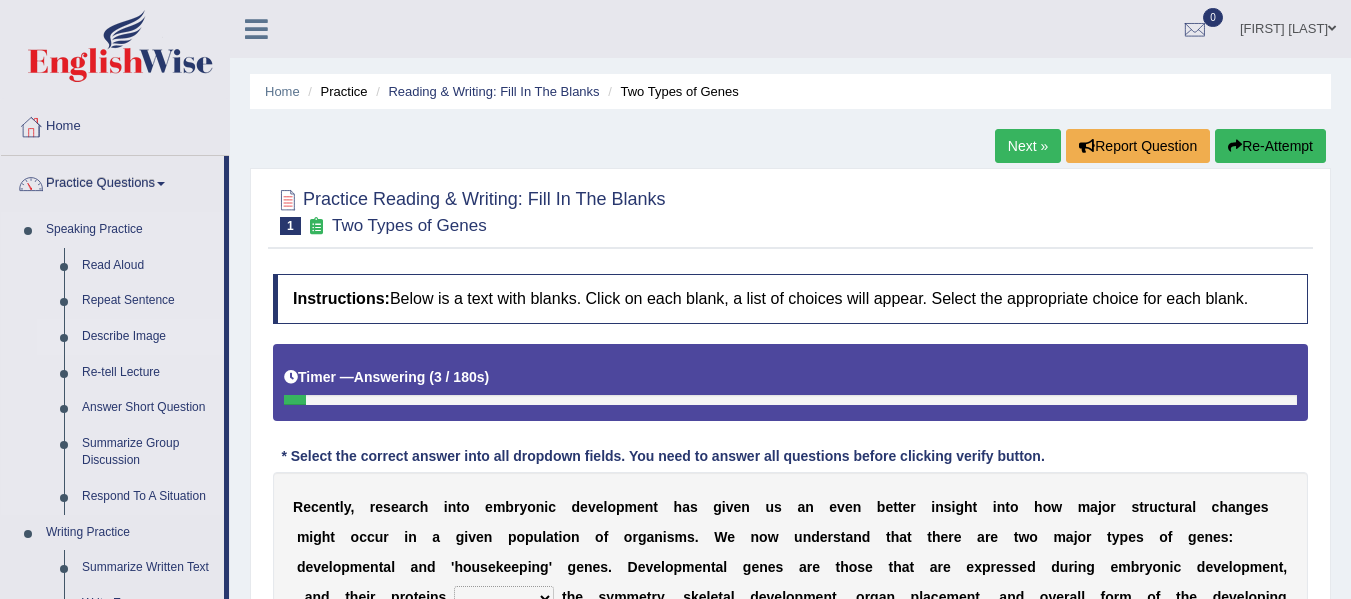 drag, startPoint x: 228, startPoint y: 275, endPoint x: 222, endPoint y: 328, distance: 53.338543 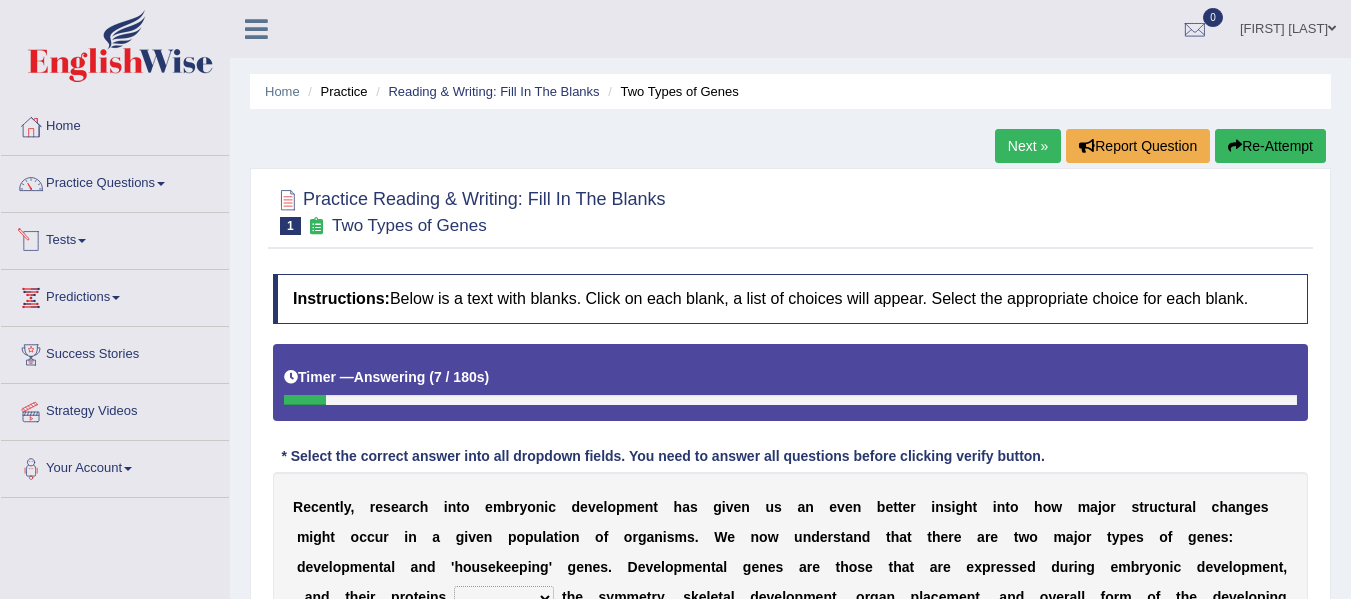 click on "Tests" at bounding box center (115, 238) 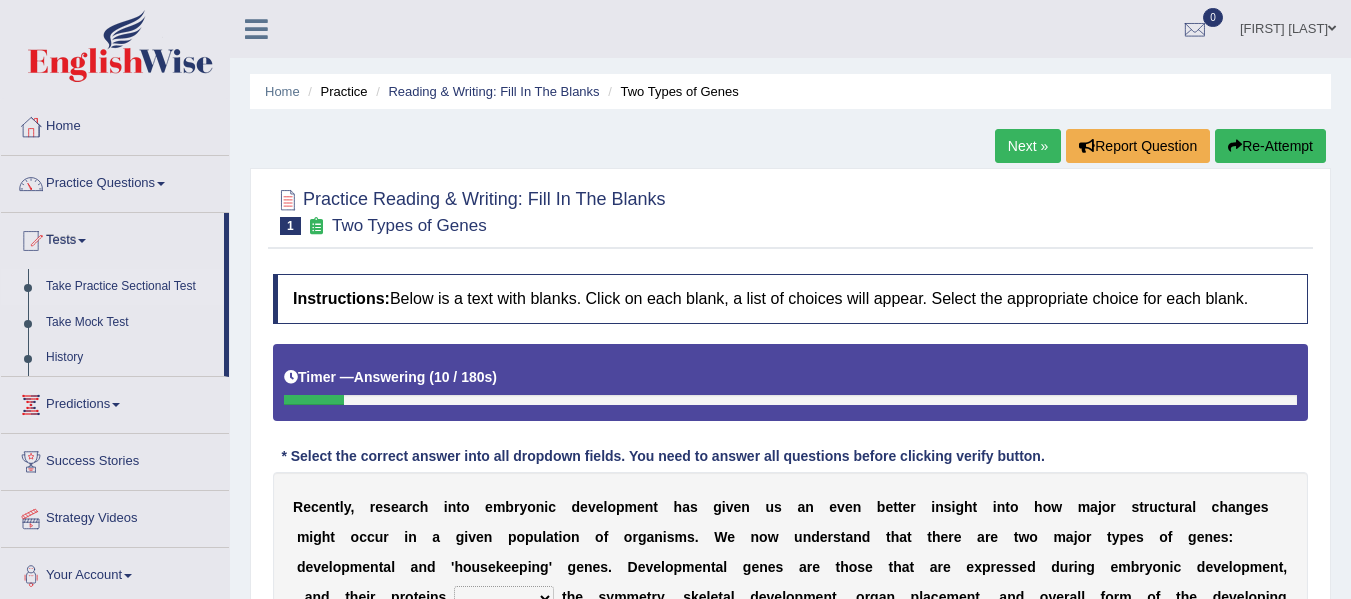 click on "Take Practice Sectional Test" at bounding box center (130, 287) 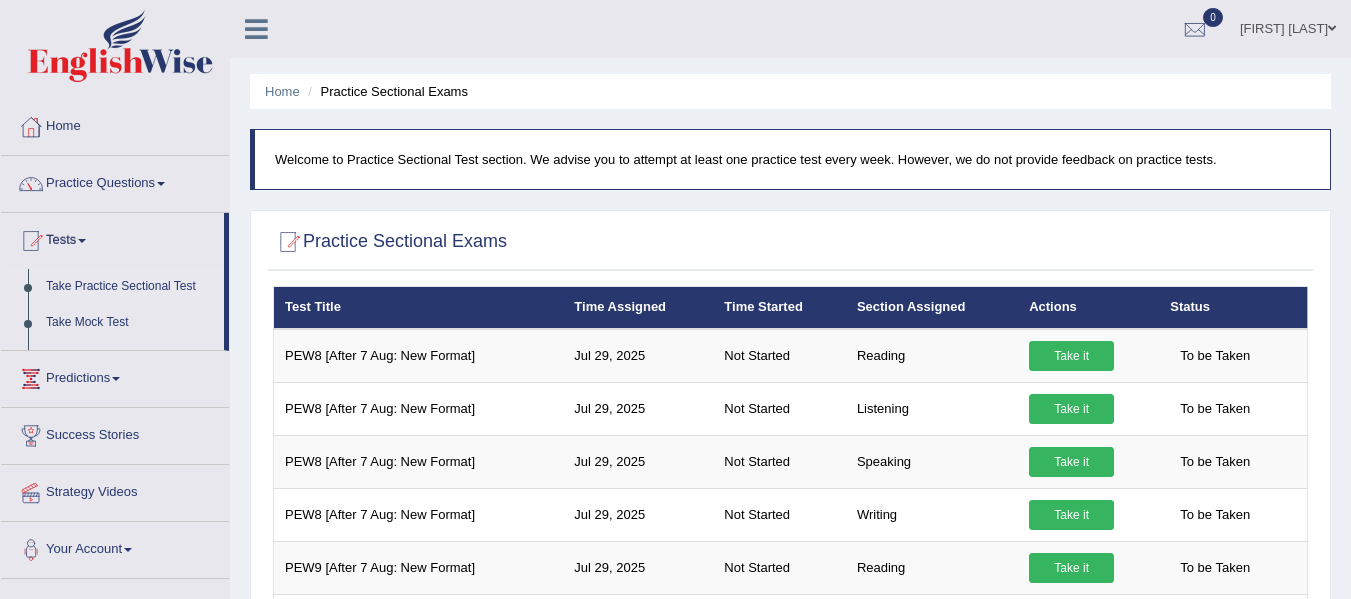 scroll, scrollTop: 0, scrollLeft: 0, axis: both 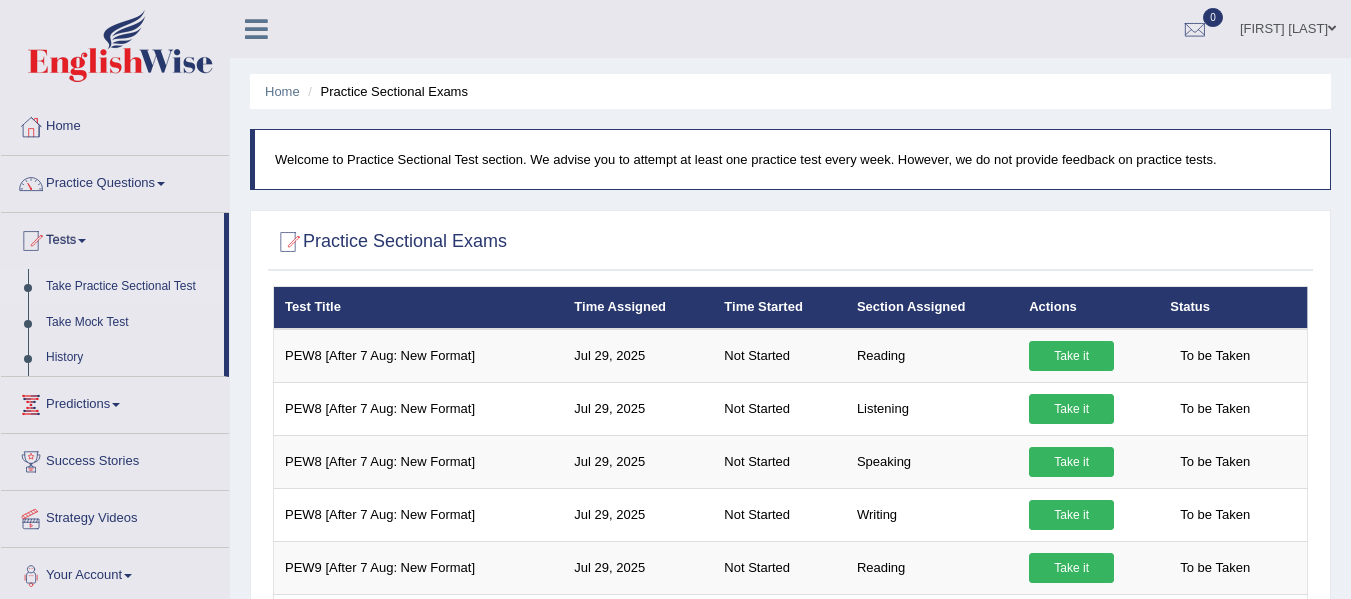 drag, startPoint x: 1337, startPoint y: 226, endPoint x: 1365, endPoint y: 122, distance: 107.70329 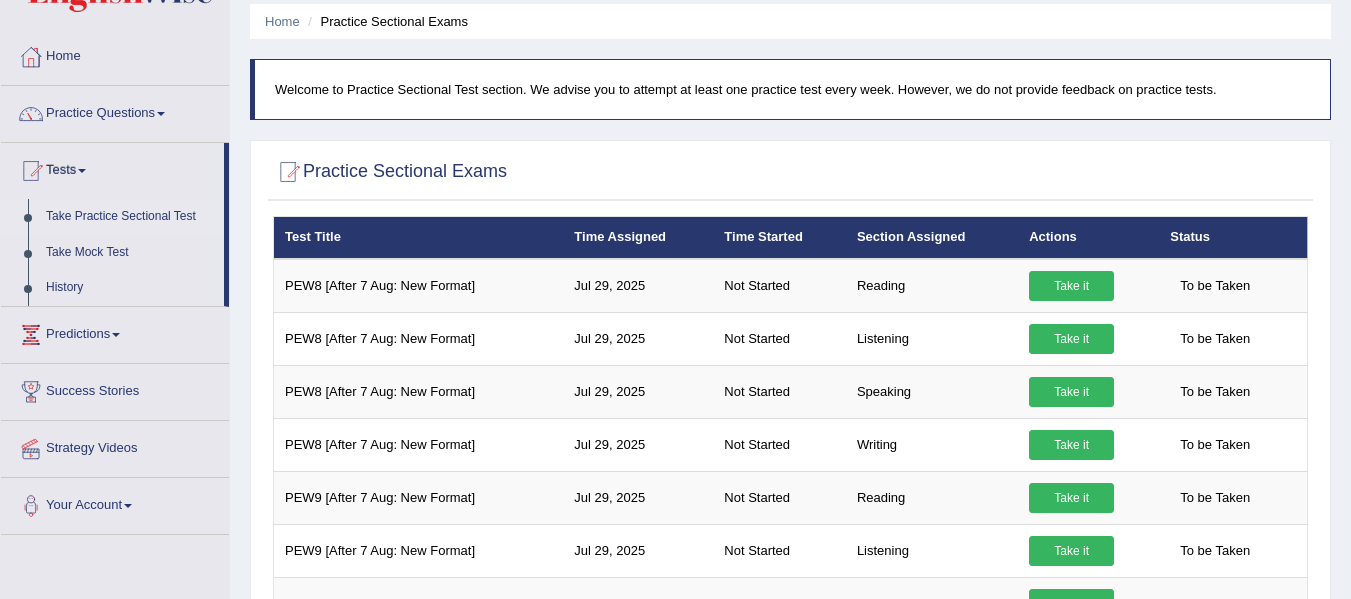 click on "Home
Practice Sectional Exams
Welcome to Practice Sectional Test section. We advise you to attempt at least one practice test every week.
However, we do not provide feedback on practice tests.
Practice Sectional Exams
×
Have you watched our instructional video on how to take a Mock Test?reading
No, I want to see it
Yes, I have seen that and want to undertake the mock exam now × × No, I want to see it × × × ×" at bounding box center (790, 757) 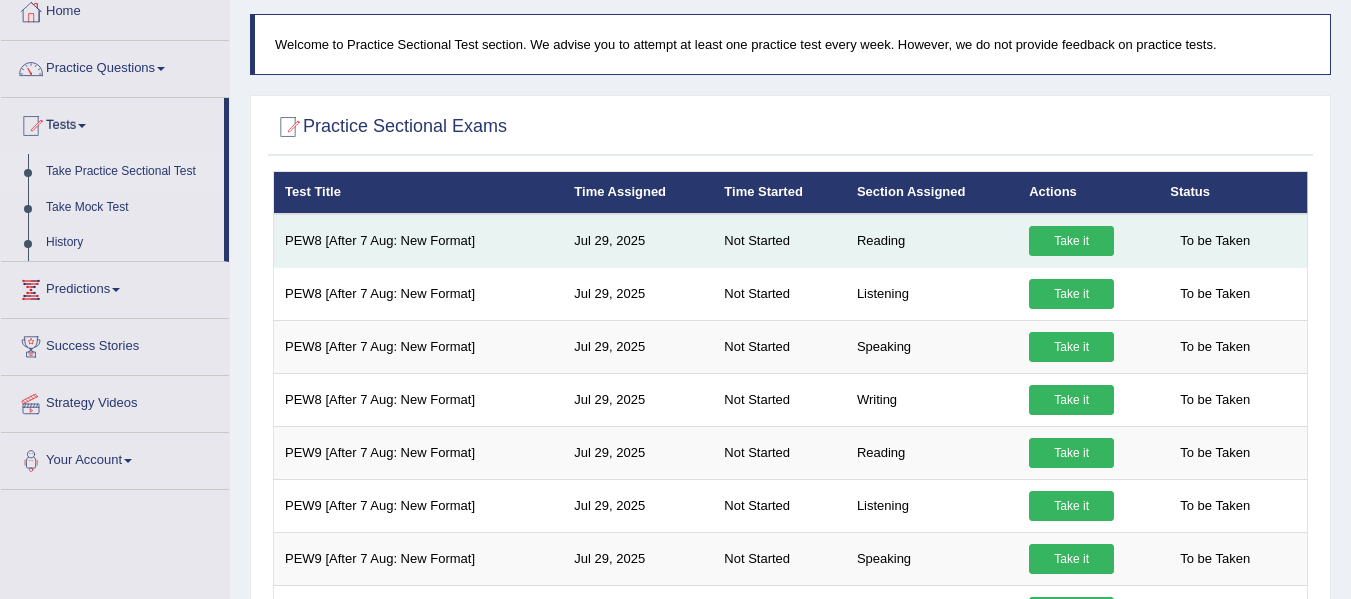 click on "Take it" at bounding box center [1071, 241] 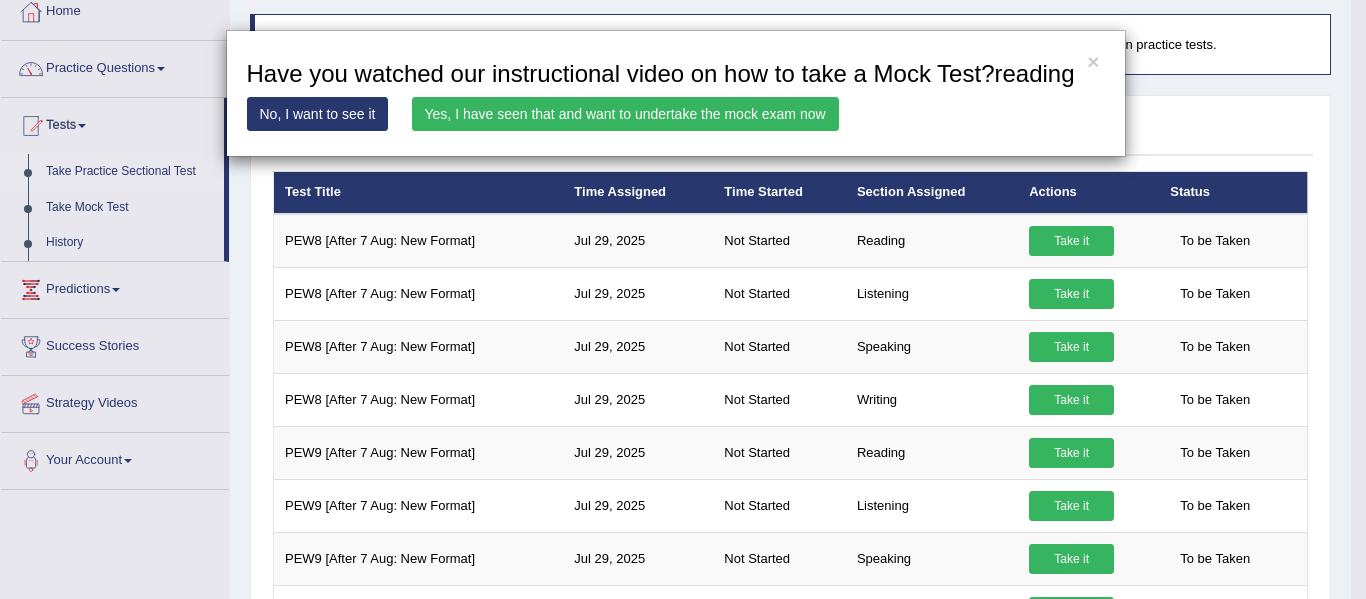 click on "No, I want to see it" at bounding box center (318, 114) 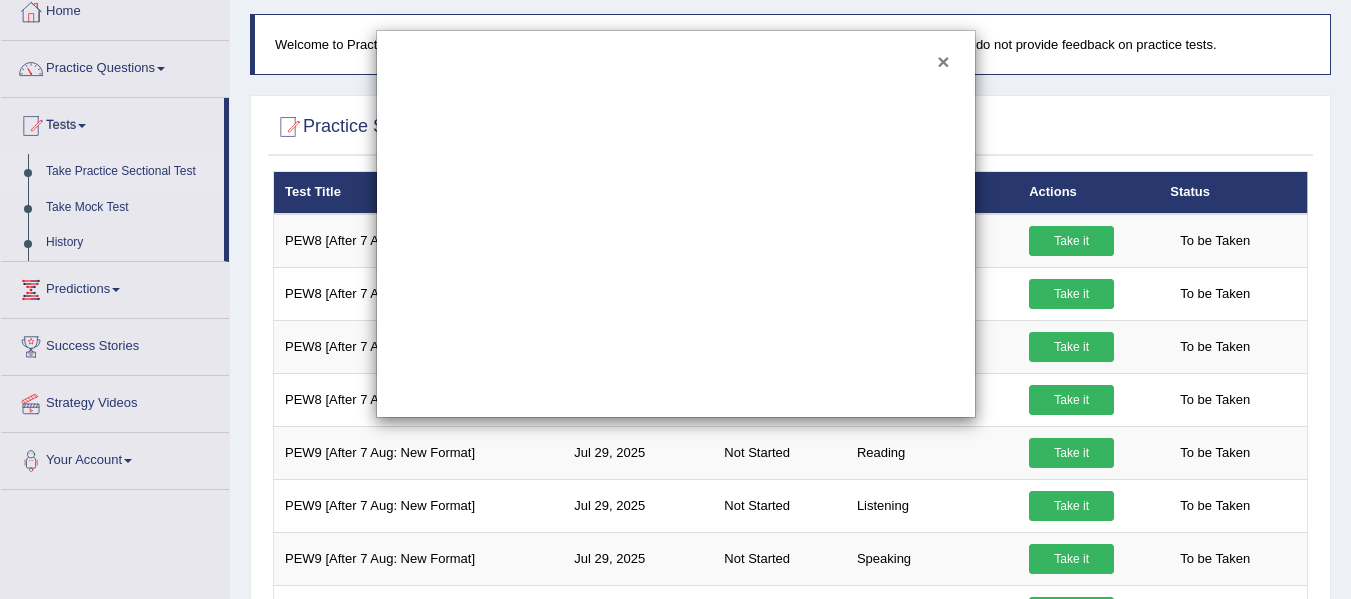 click on "×" at bounding box center (943, 61) 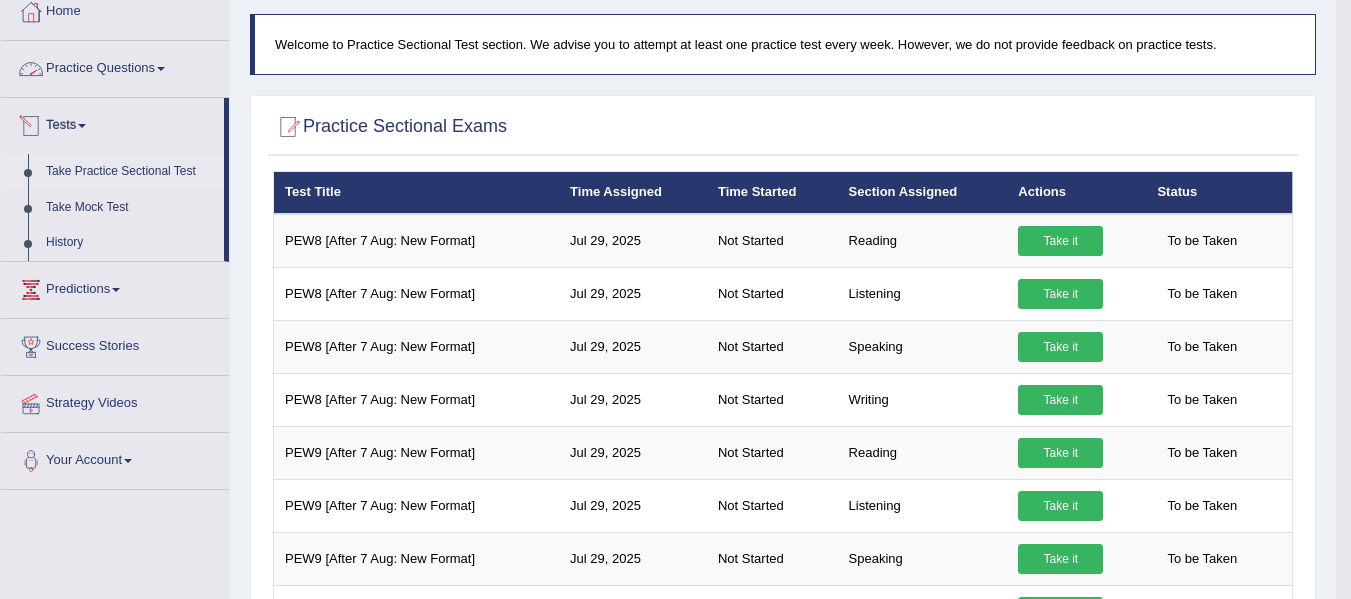 click on "Practice Questions" at bounding box center [115, 66] 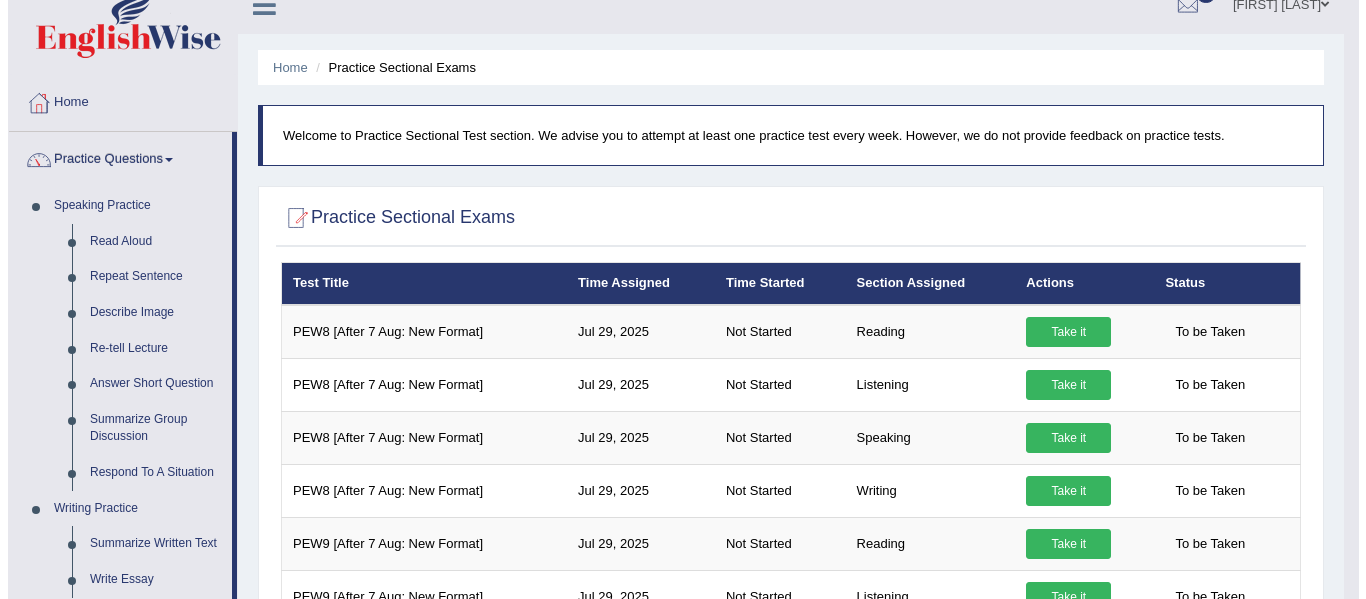 scroll, scrollTop: 0, scrollLeft: 0, axis: both 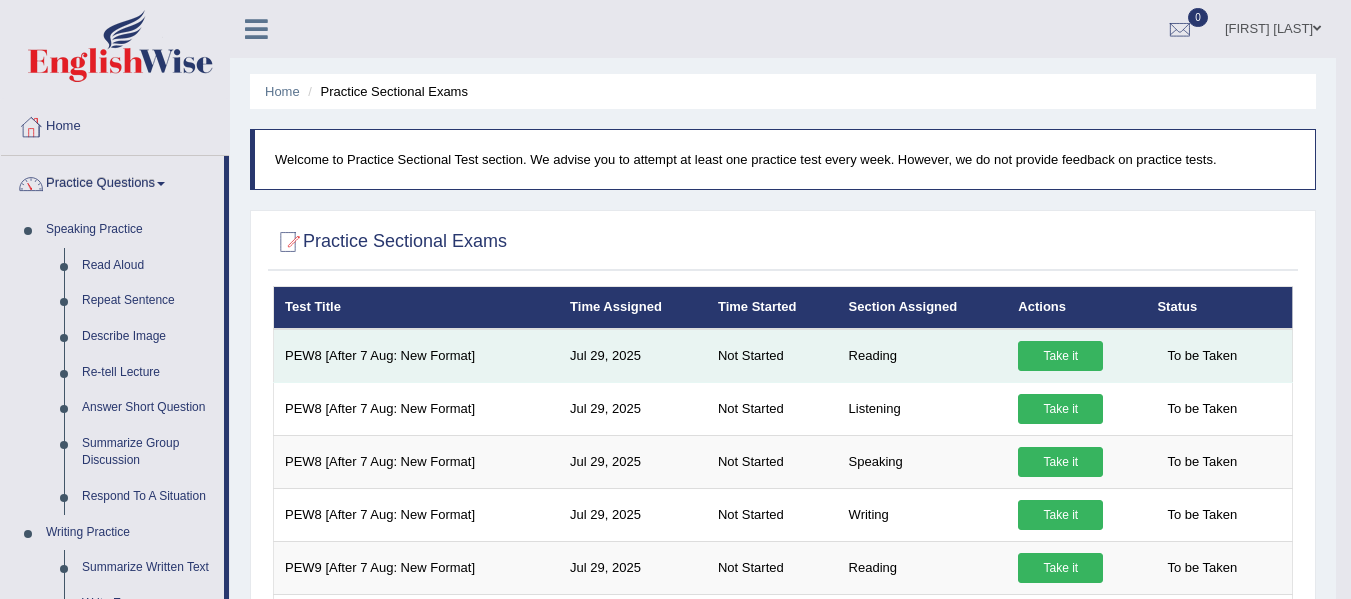 click on "Take it" at bounding box center [1060, 356] 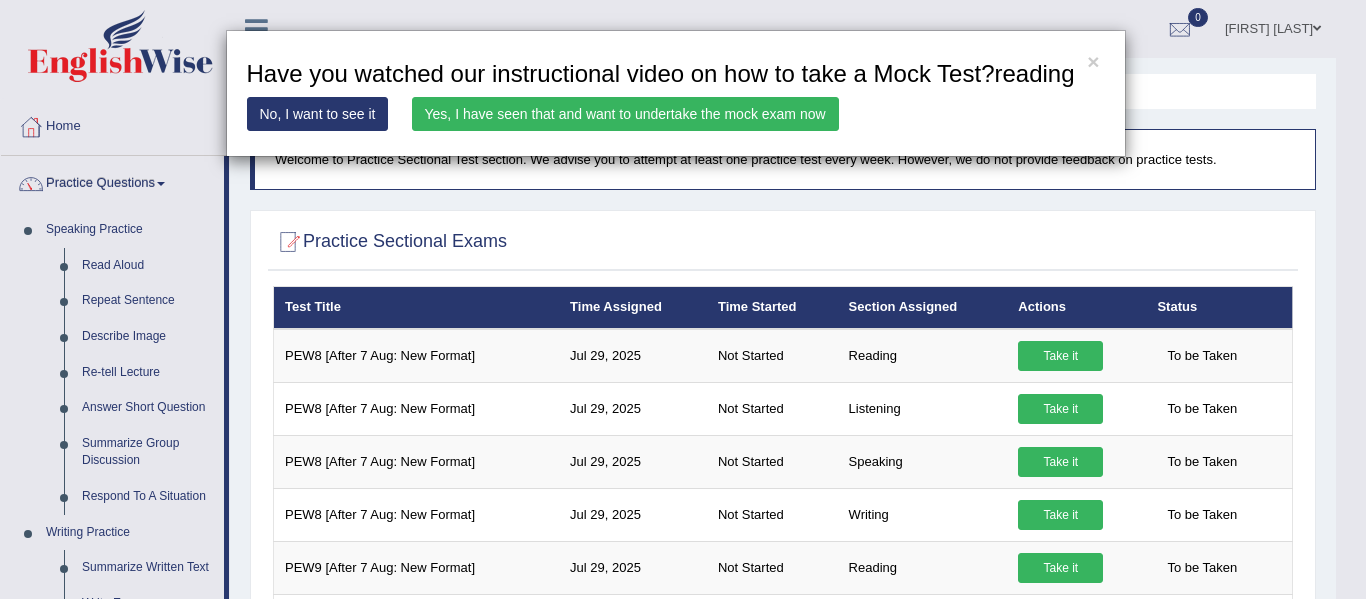 click on "Yes, I have seen that and want to undertake the mock exam now" at bounding box center (625, 114) 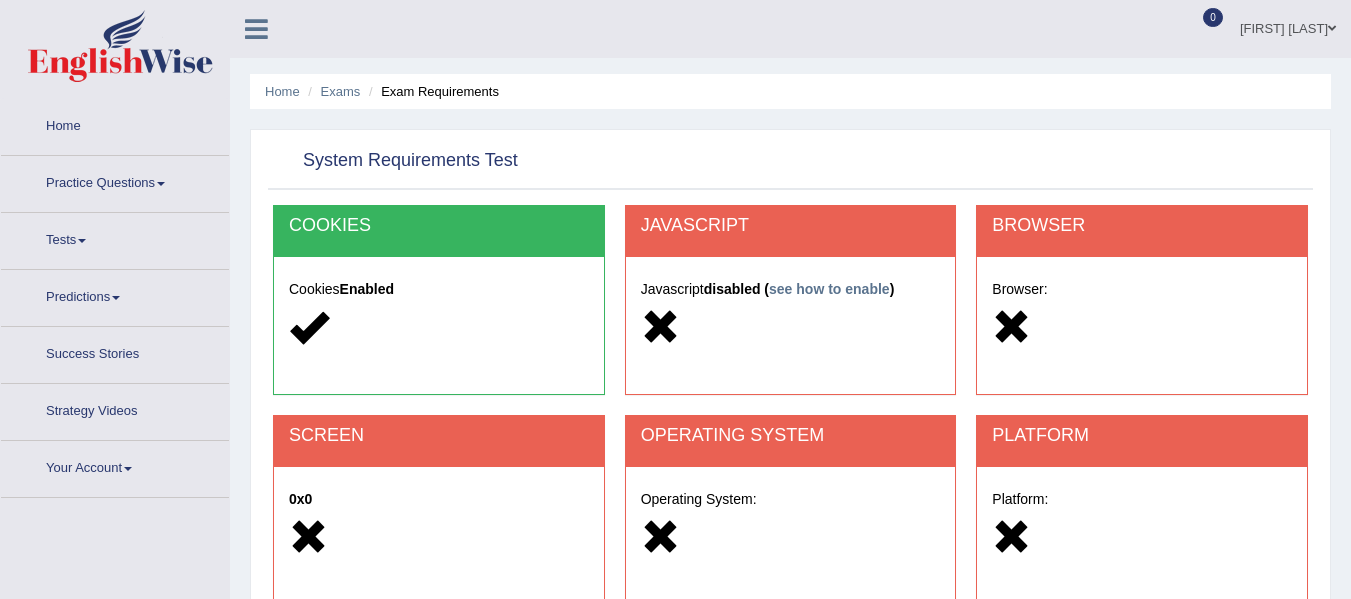 scroll, scrollTop: 0, scrollLeft: 0, axis: both 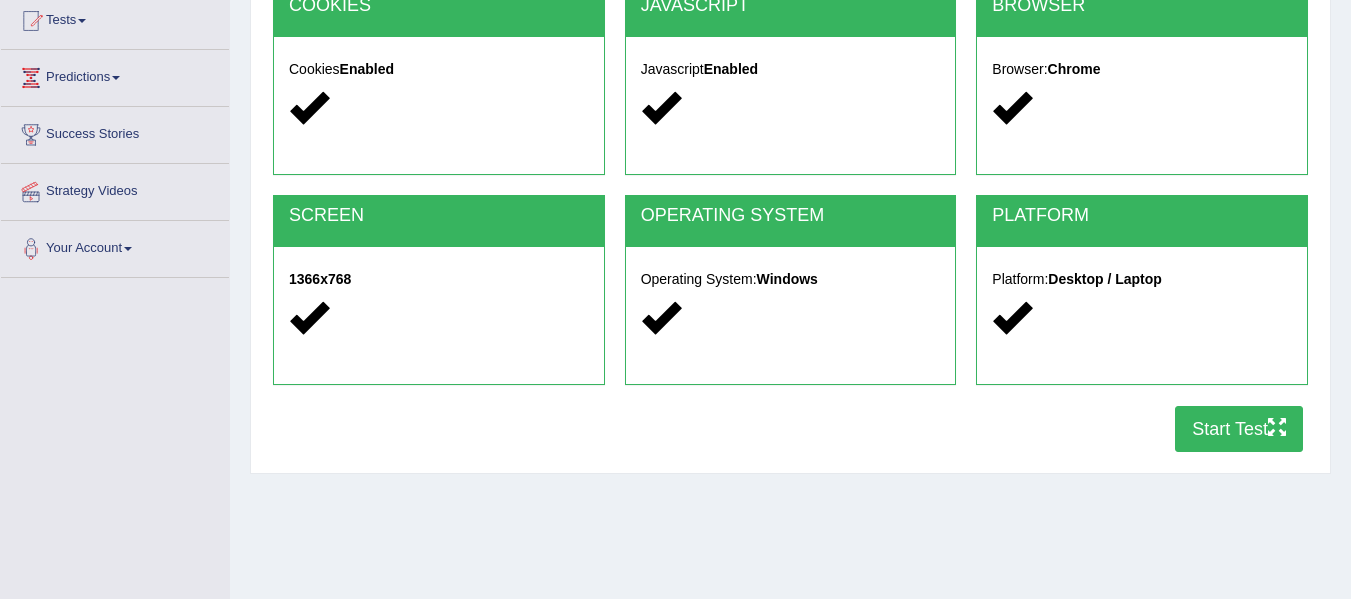 click on "Start Test" at bounding box center [1239, 429] 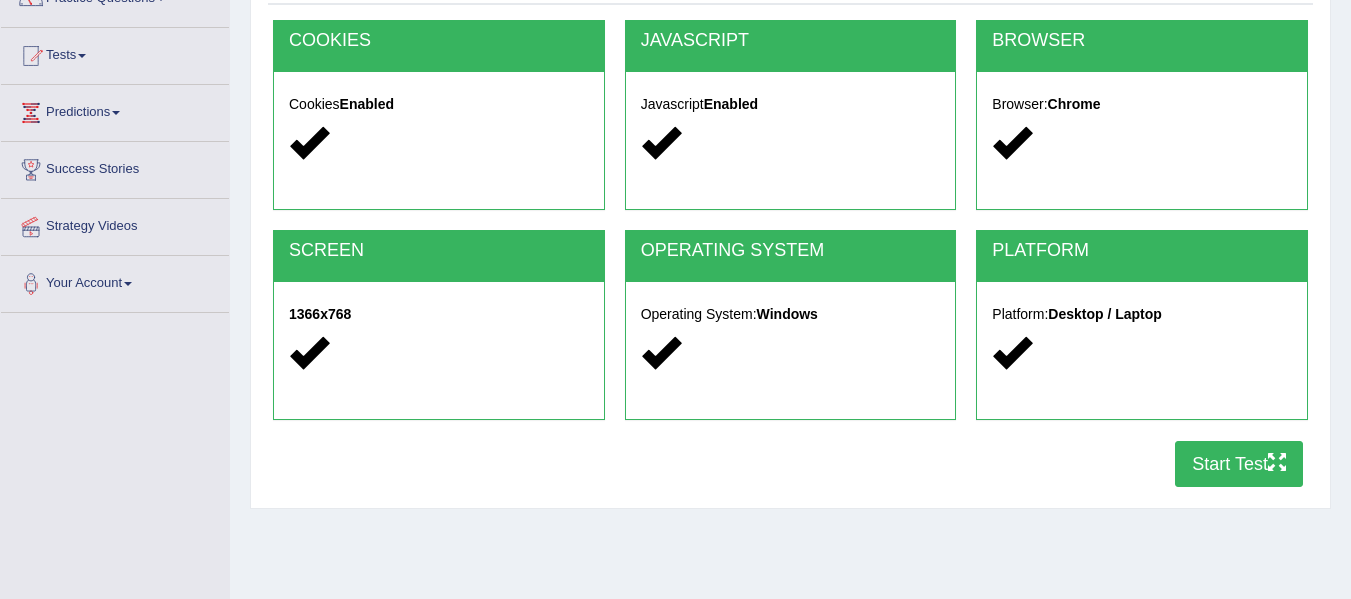 scroll, scrollTop: 164, scrollLeft: 0, axis: vertical 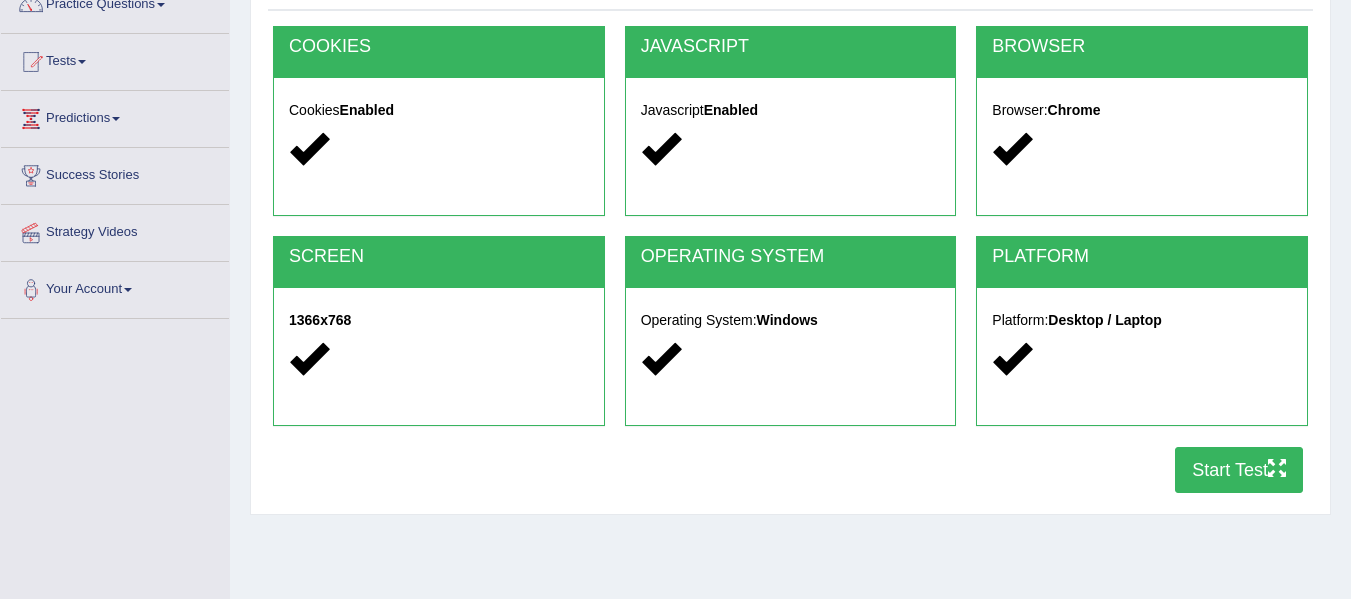 click on "Start Test" at bounding box center (1239, 470) 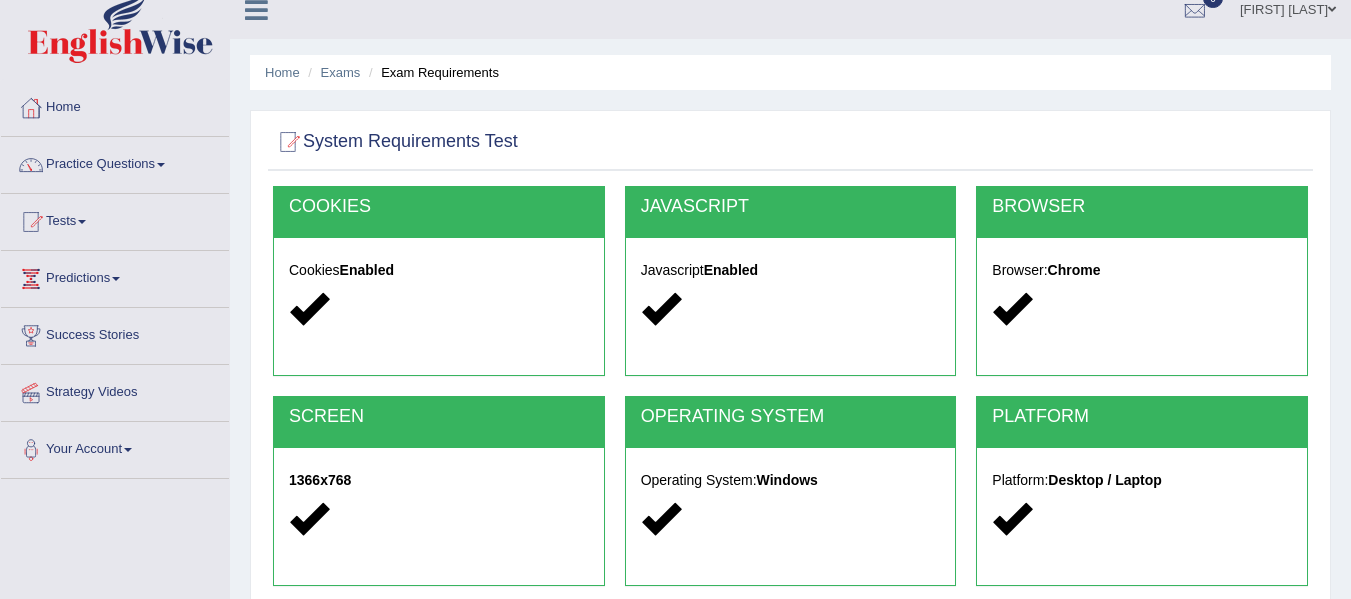 scroll, scrollTop: 0, scrollLeft: 0, axis: both 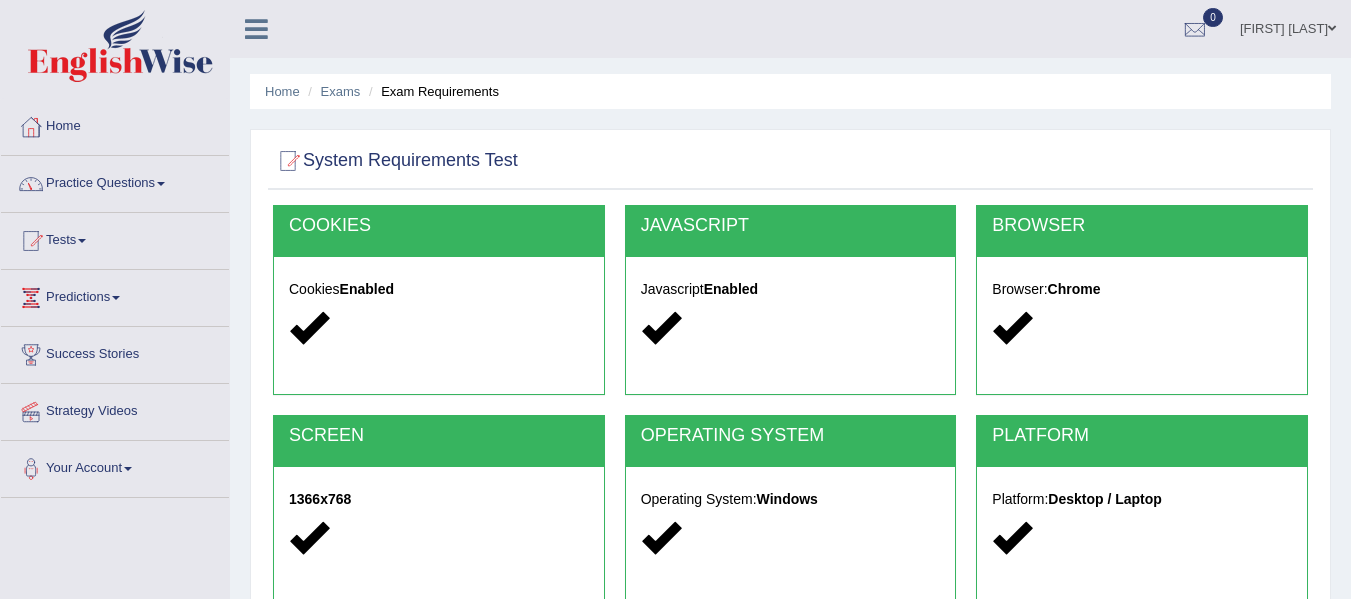 click on "Practice Questions" at bounding box center [115, 181] 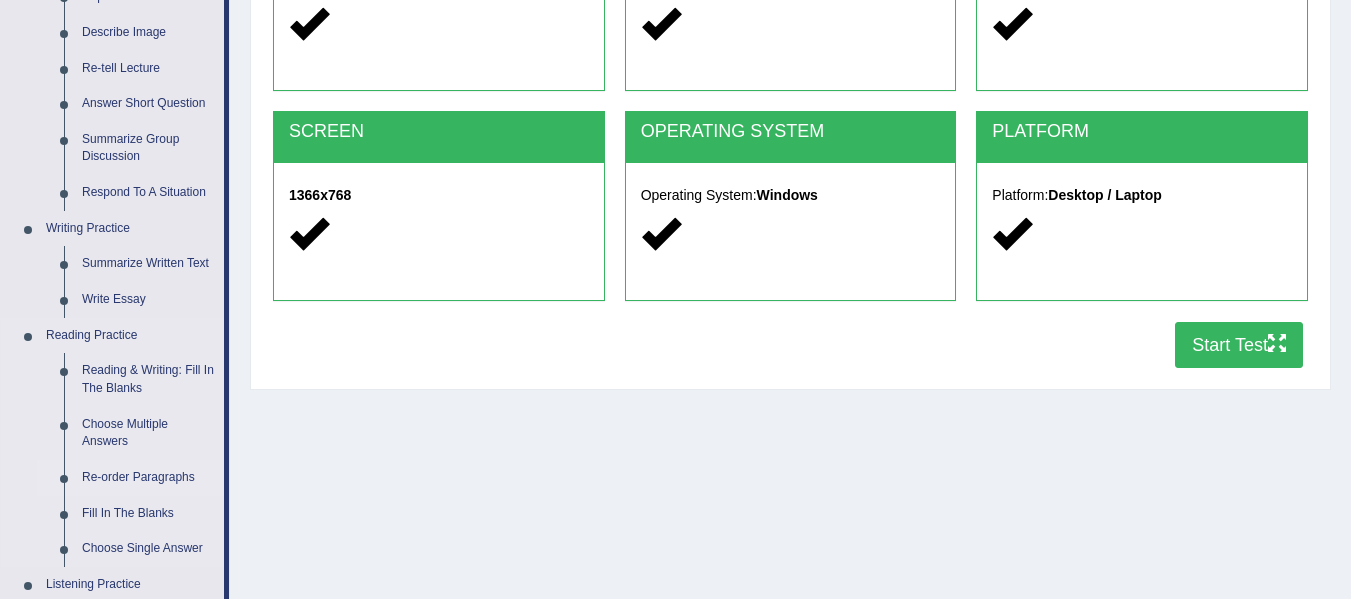 scroll, scrollTop: 500, scrollLeft: 0, axis: vertical 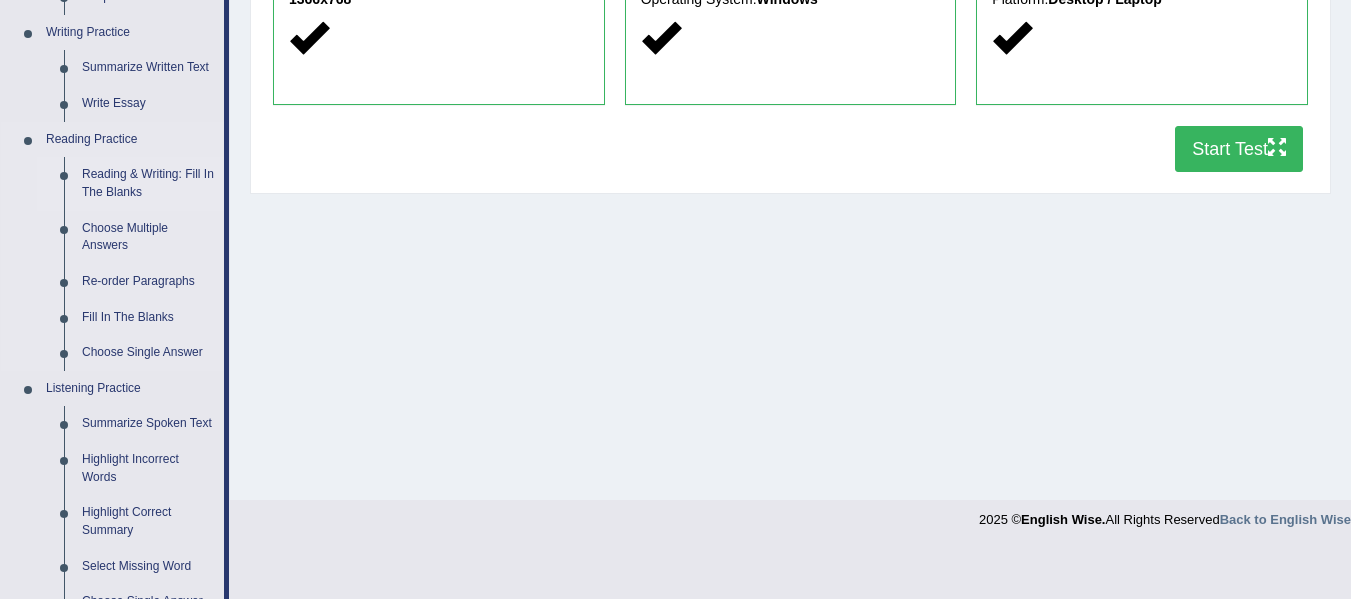 click on "Reading & Writing: Fill In The Blanks" at bounding box center (148, 183) 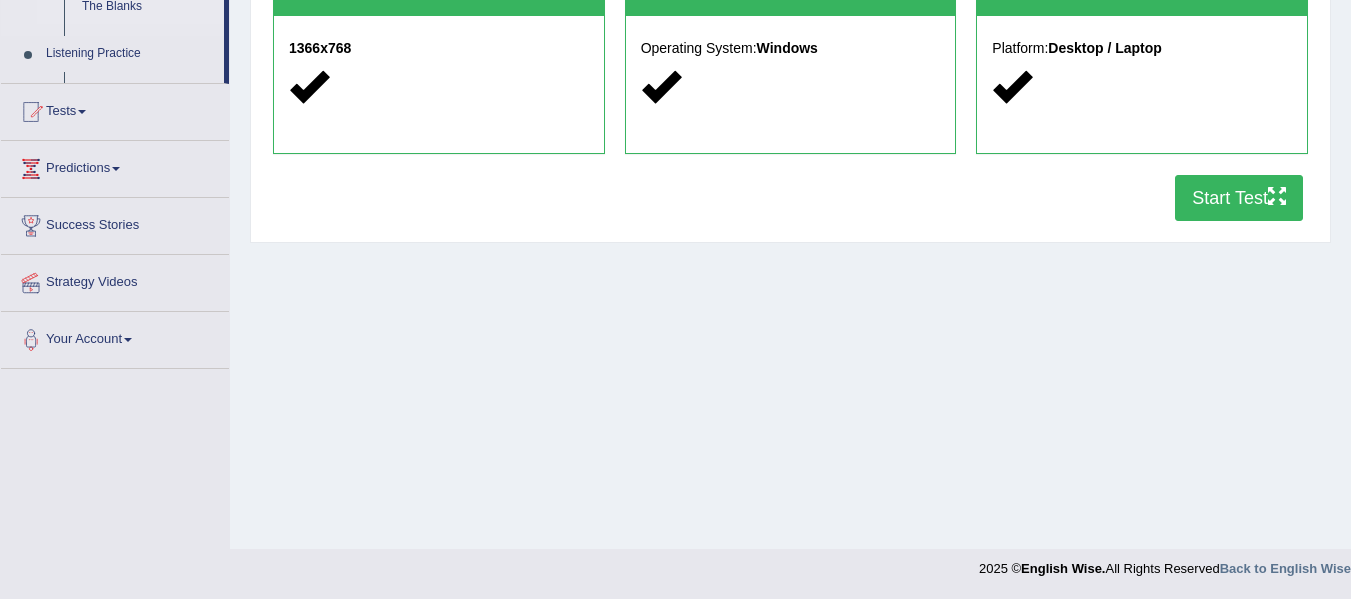 scroll, scrollTop: 250, scrollLeft: 0, axis: vertical 